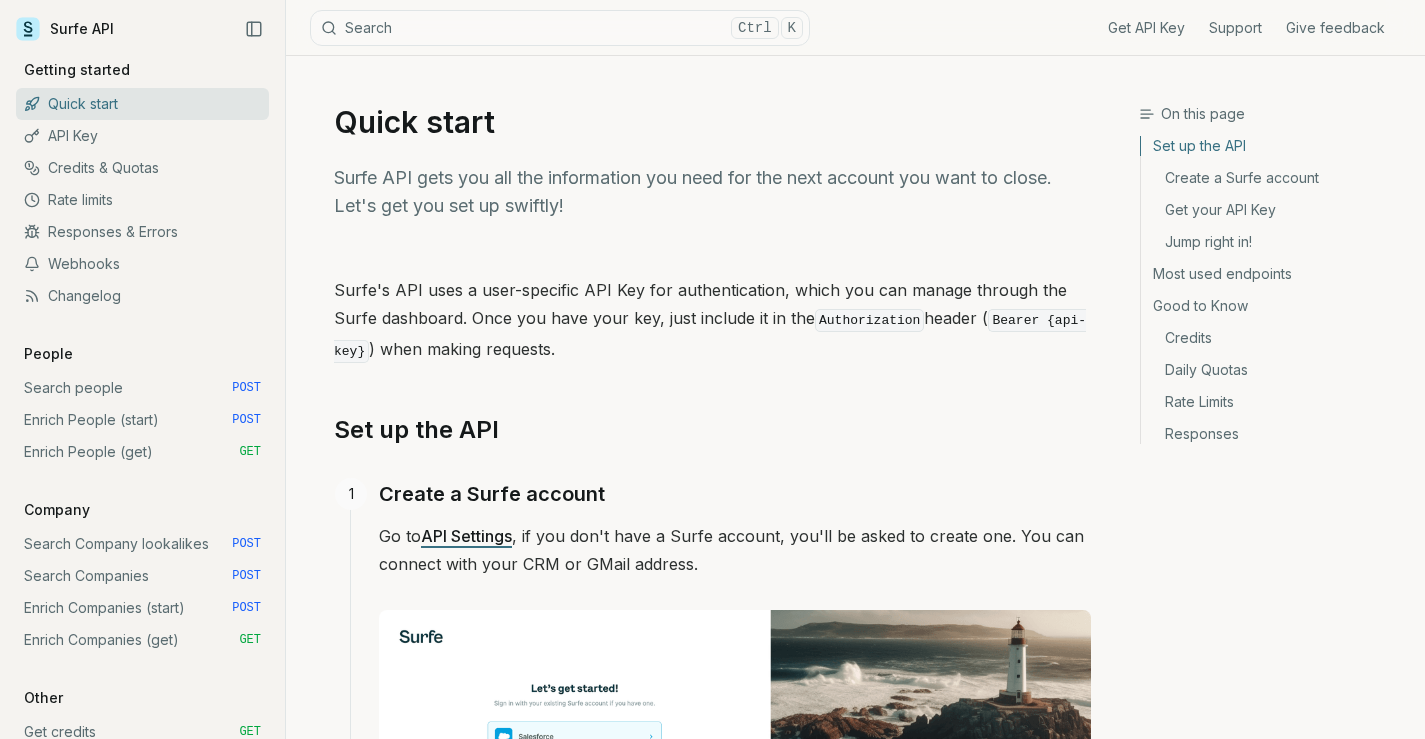 scroll, scrollTop: 0, scrollLeft: 0, axis: both 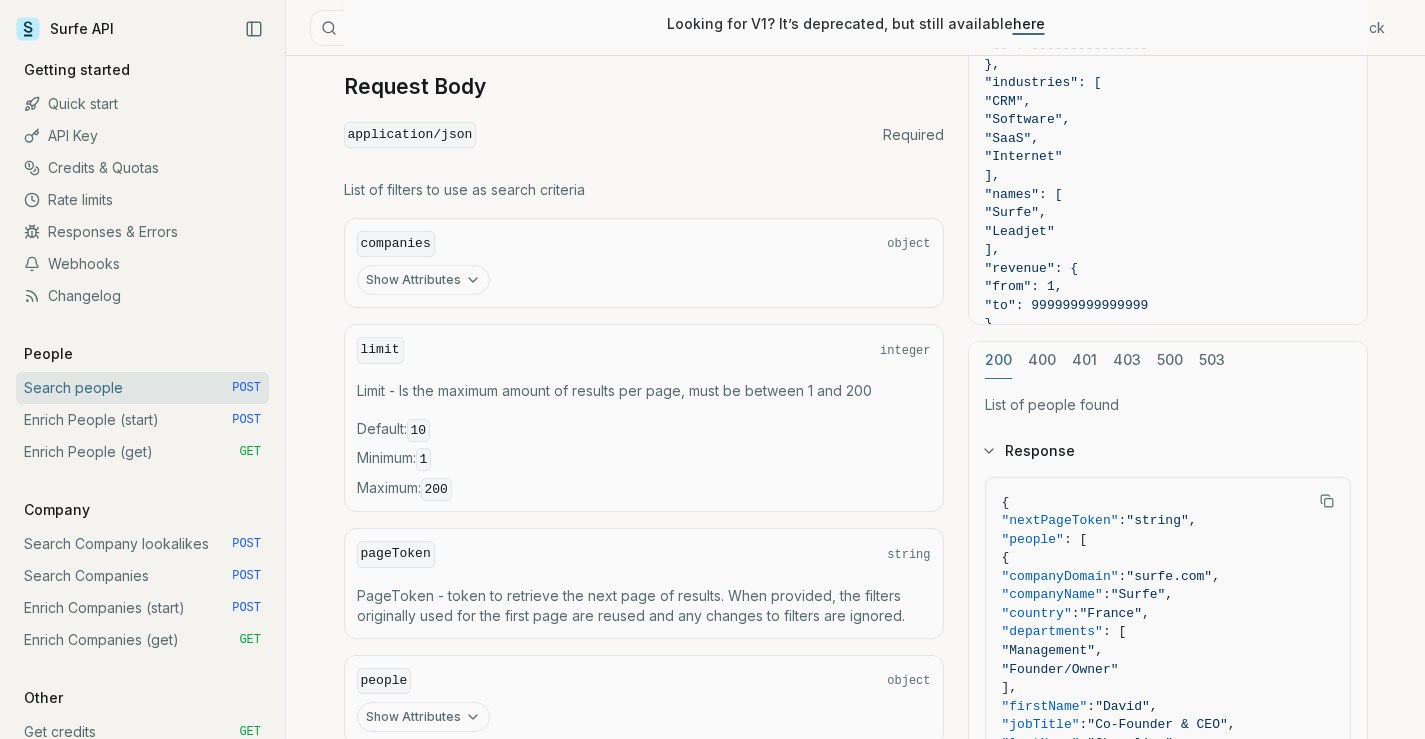 click on "Show Attributes" at bounding box center [423, 280] 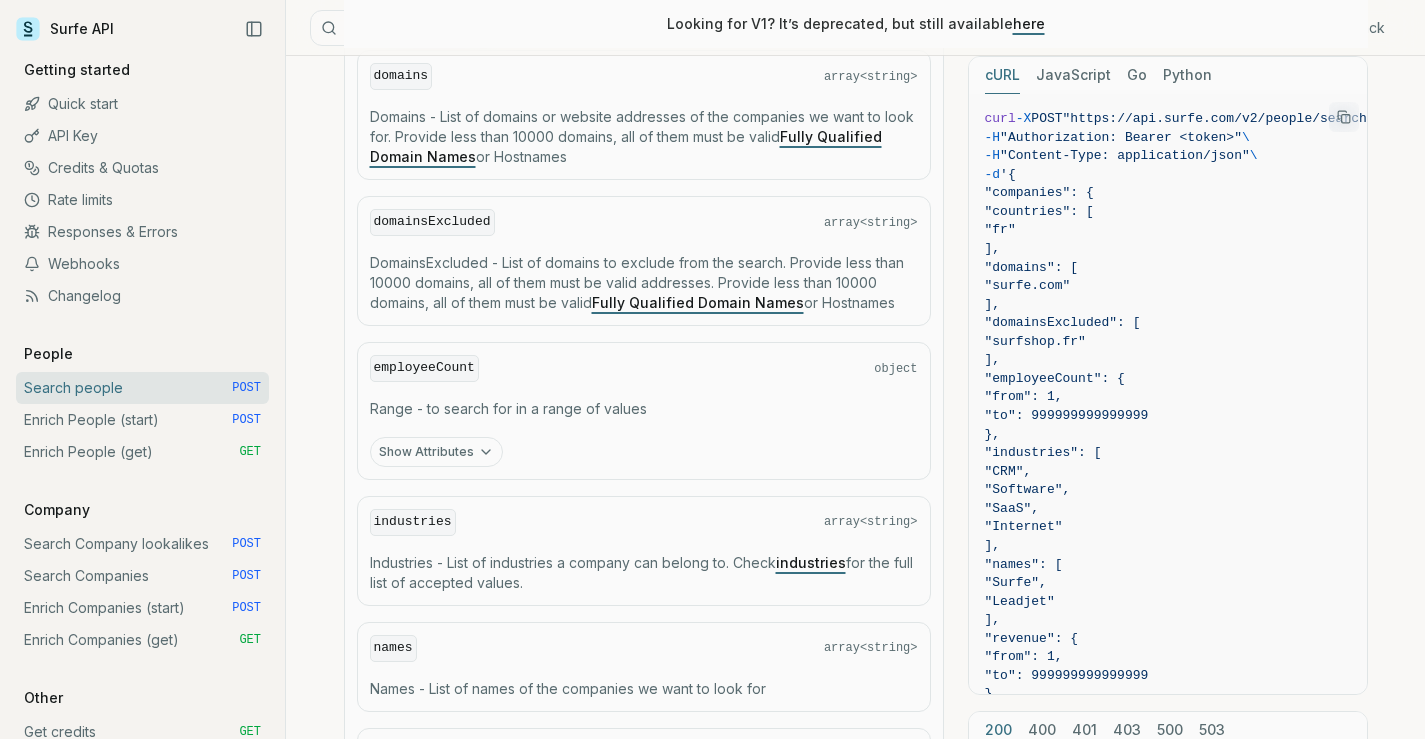 scroll, scrollTop: 1100, scrollLeft: 0, axis: vertical 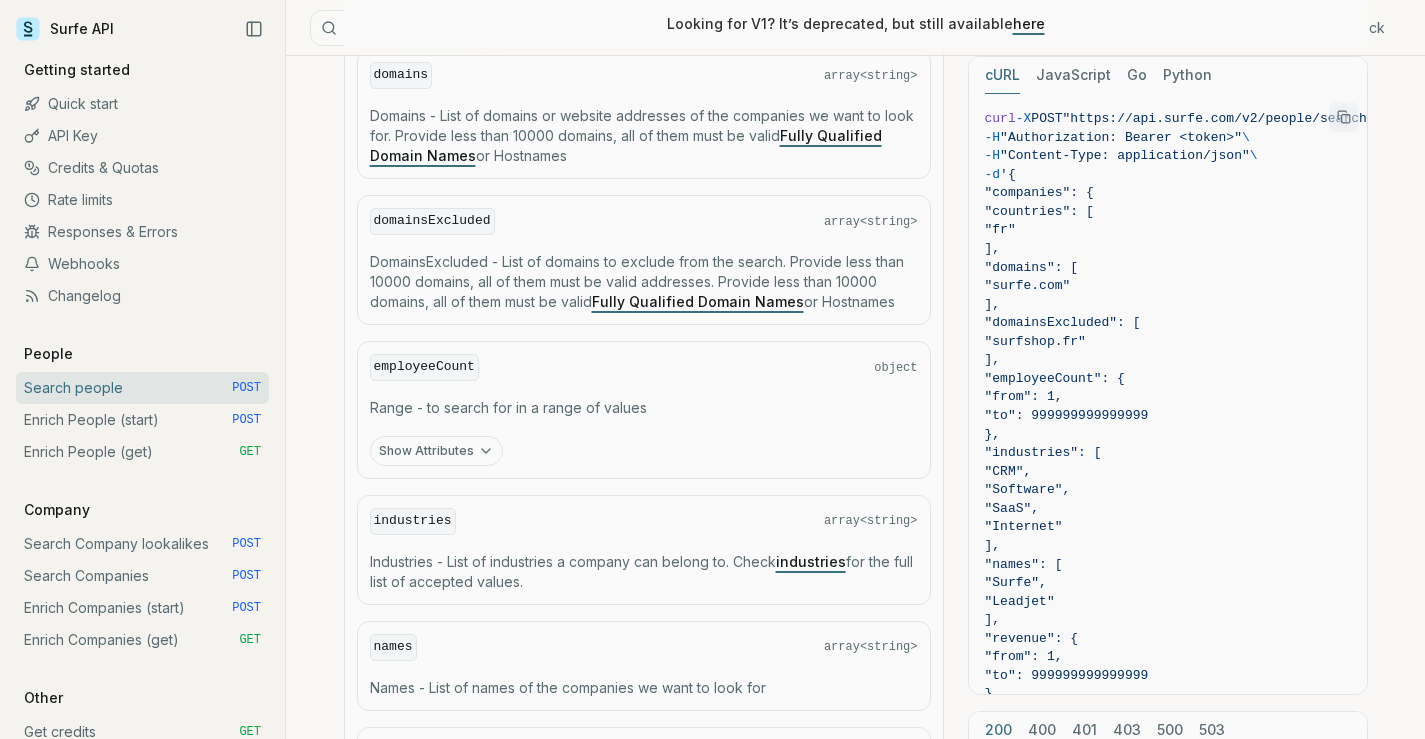 click on "Show Attributes" at bounding box center [436, 451] 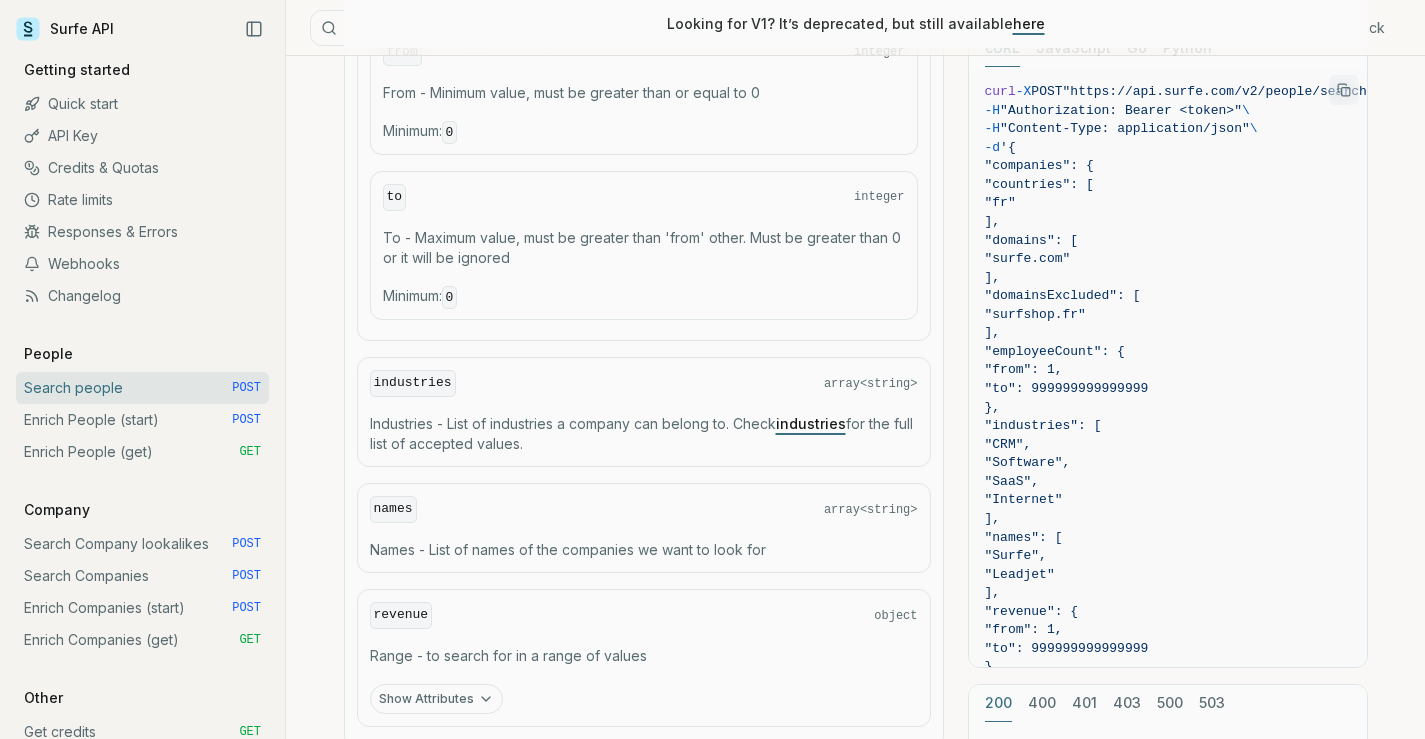 scroll, scrollTop: 1600, scrollLeft: 0, axis: vertical 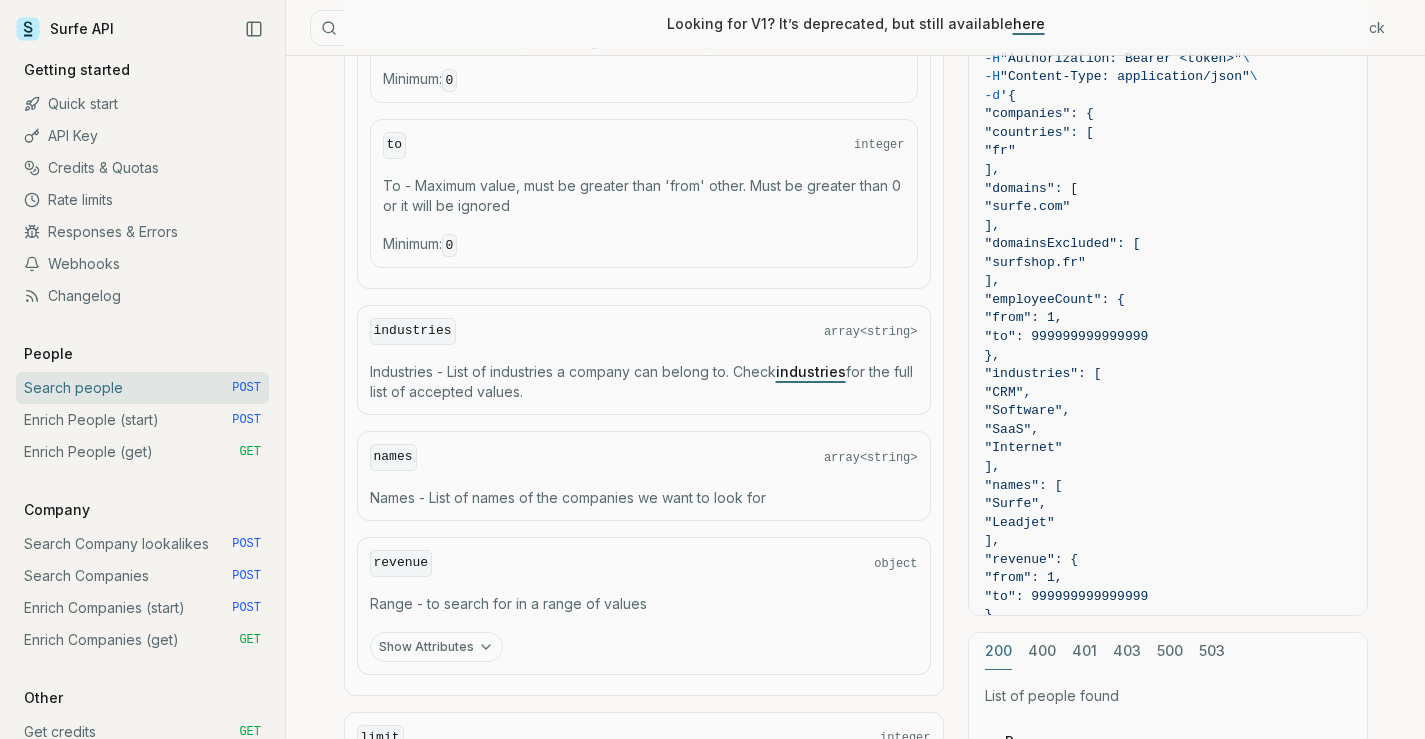 type 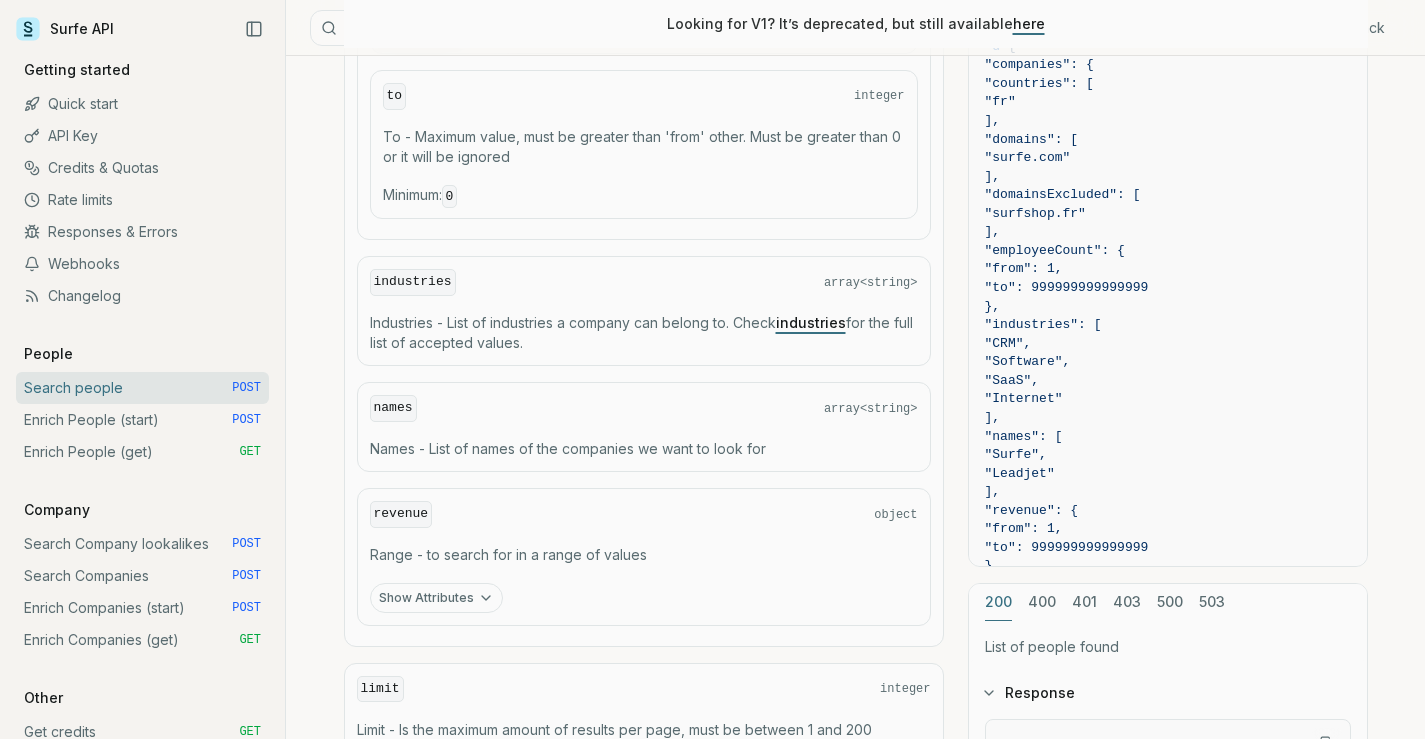 scroll, scrollTop: 1700, scrollLeft: 0, axis: vertical 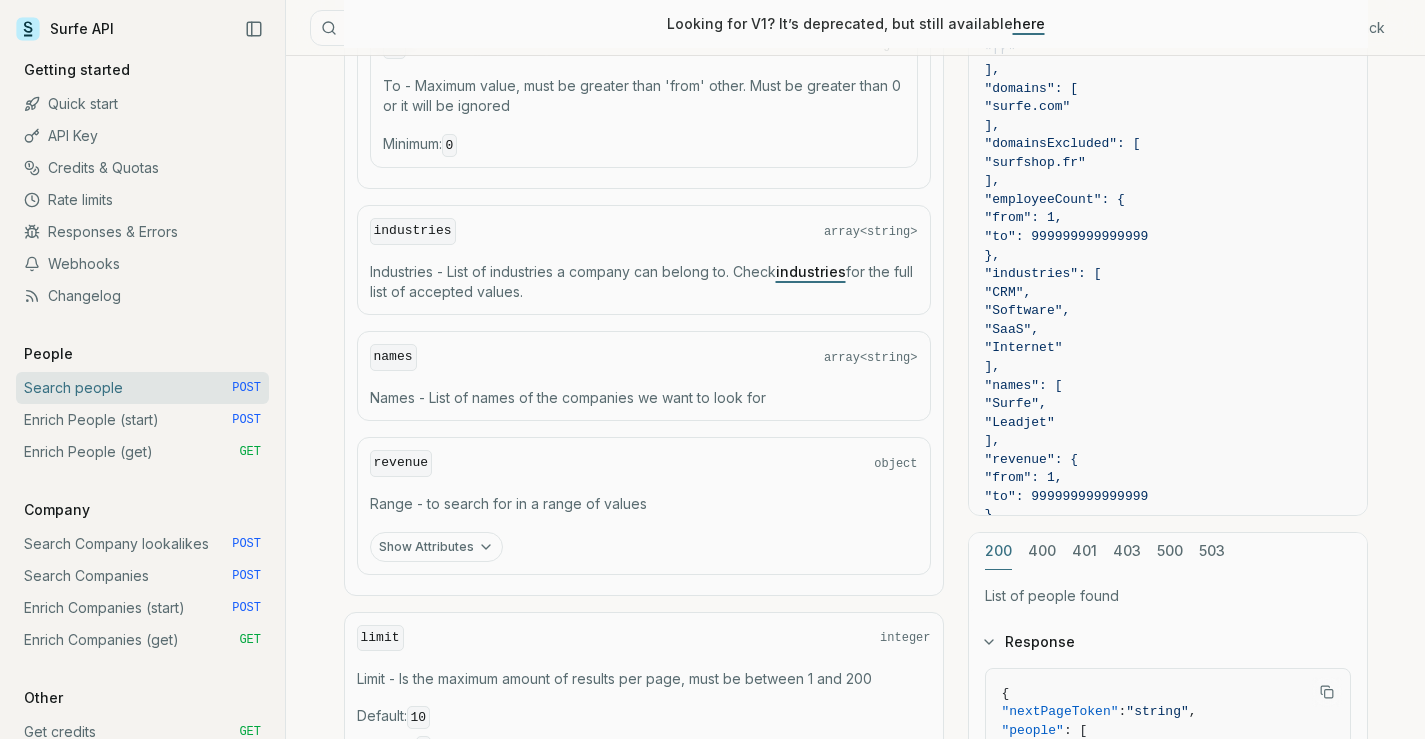 click 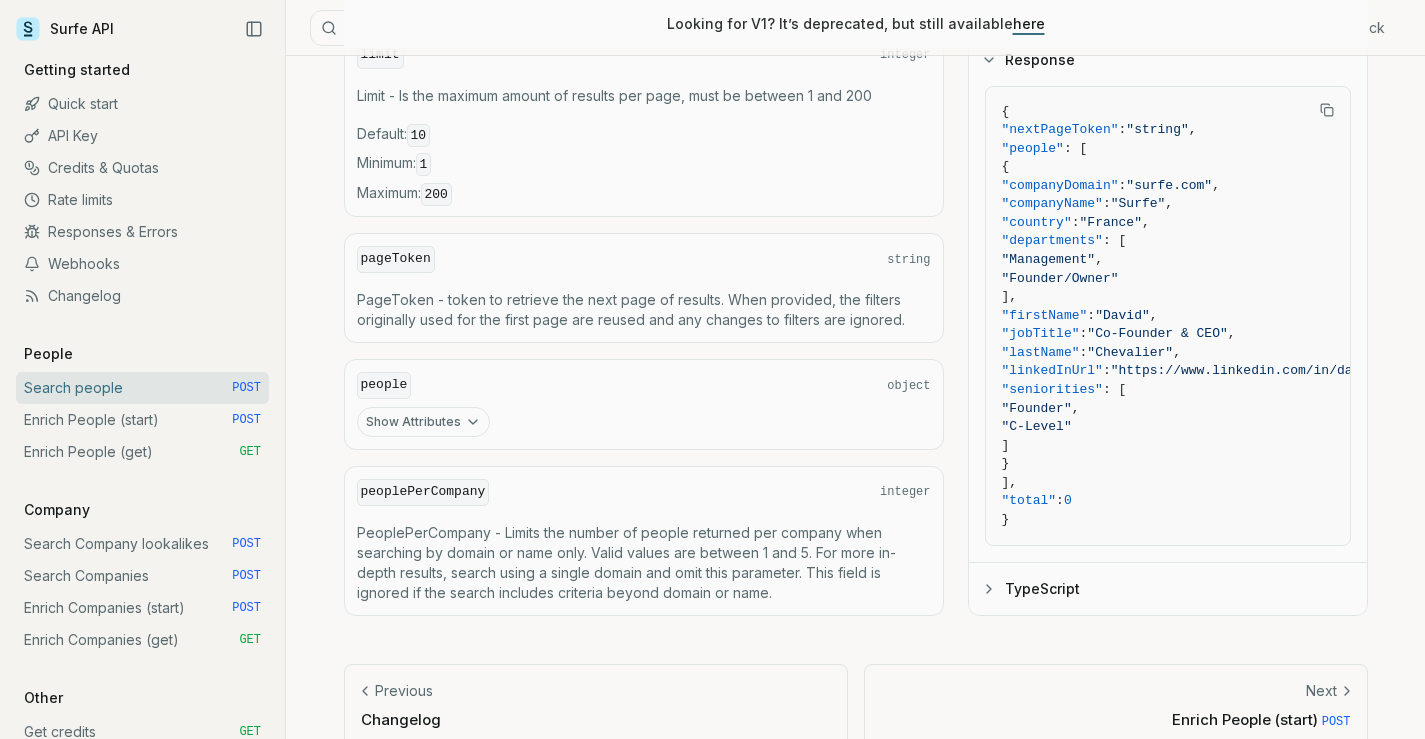 scroll, scrollTop: 2600, scrollLeft: 0, axis: vertical 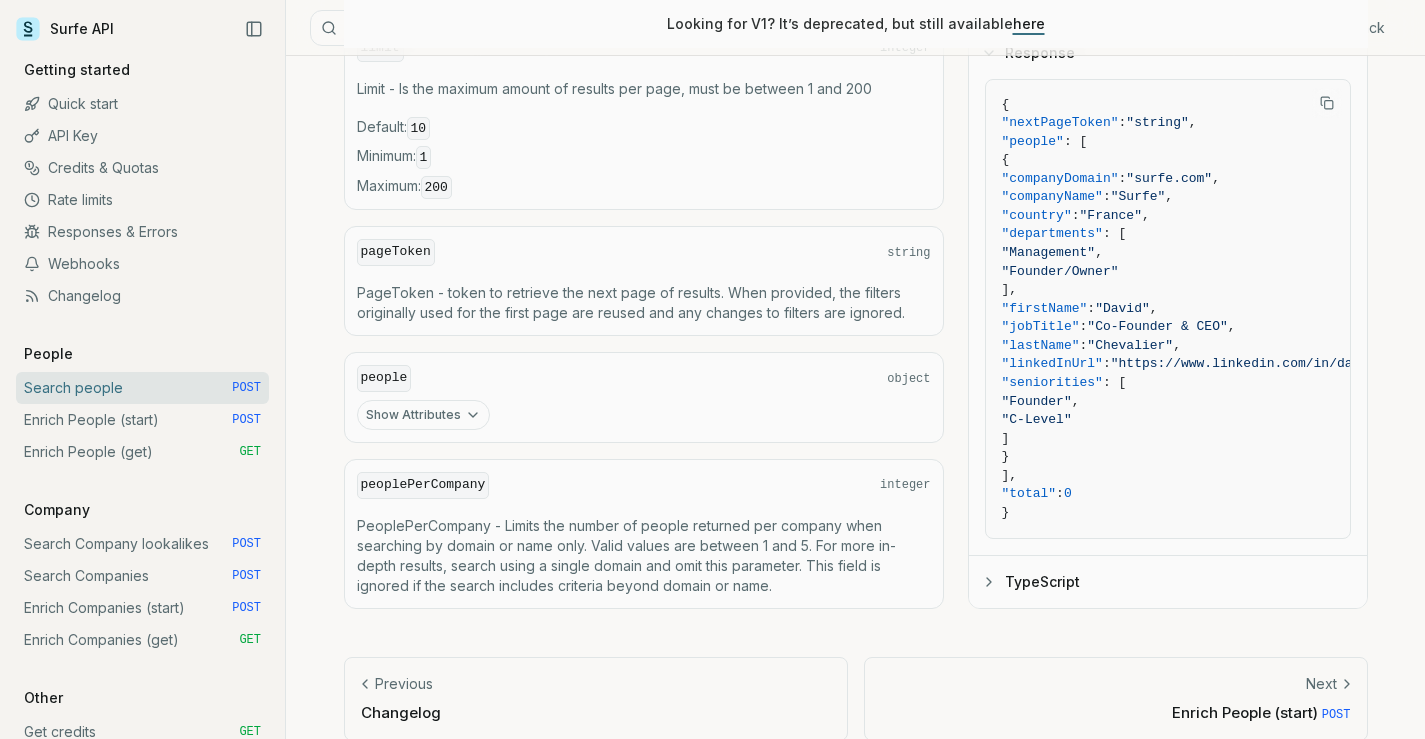 click on "Show Attributes" at bounding box center [423, 415] 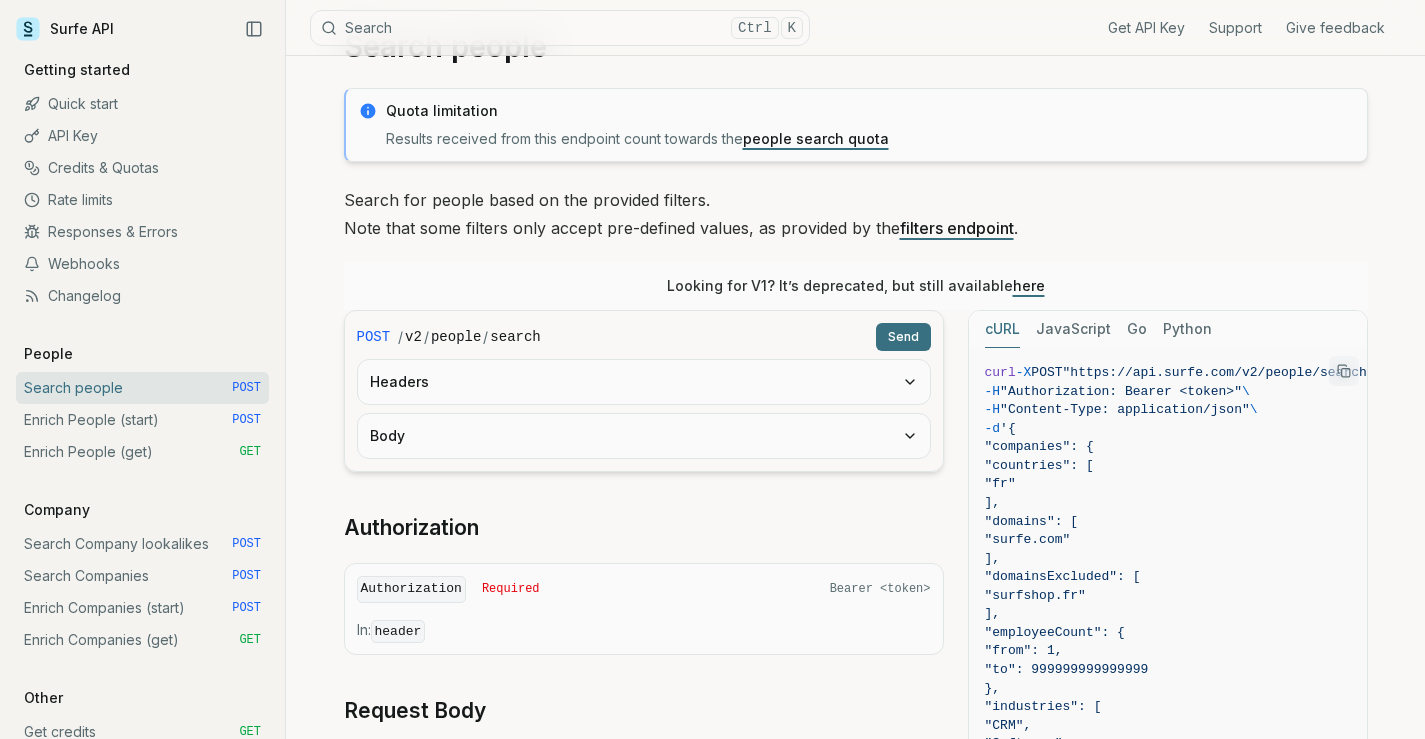 scroll, scrollTop: 22, scrollLeft: 0, axis: vertical 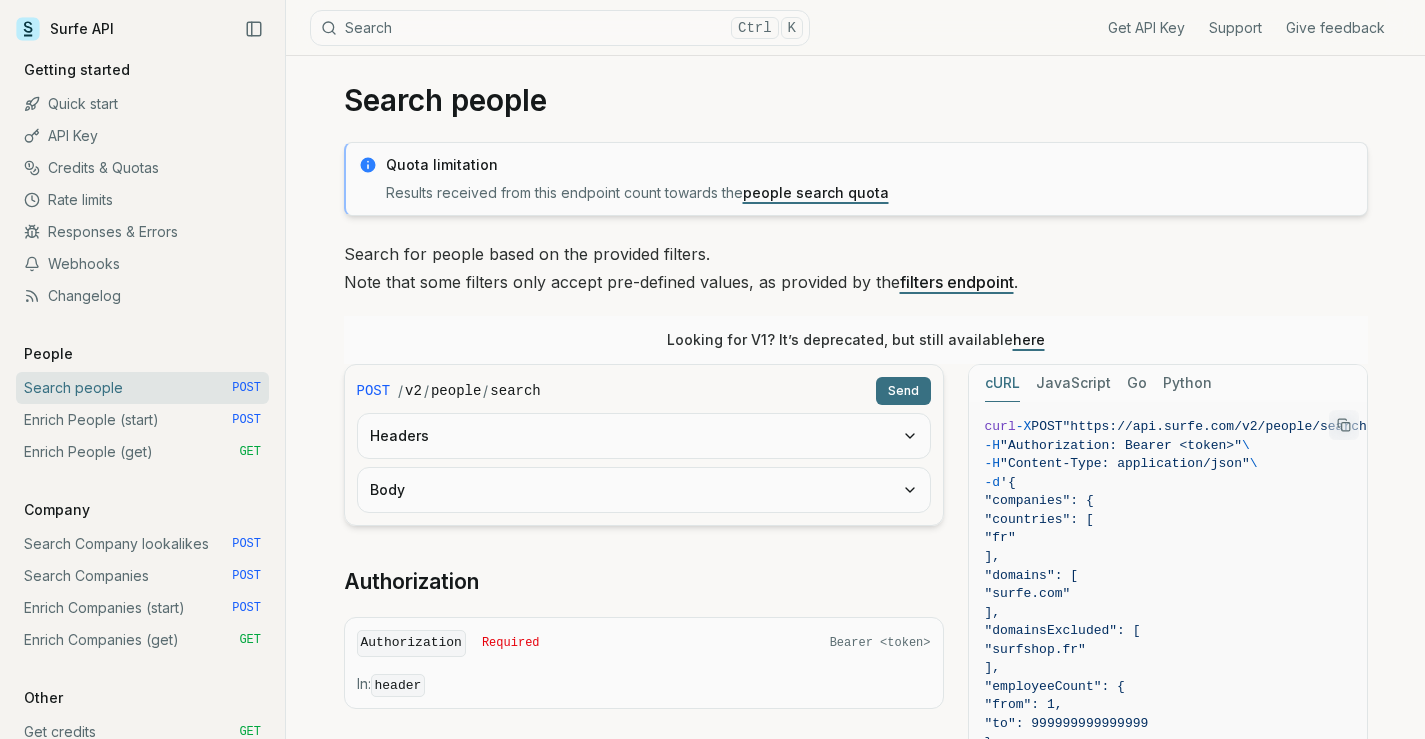 type 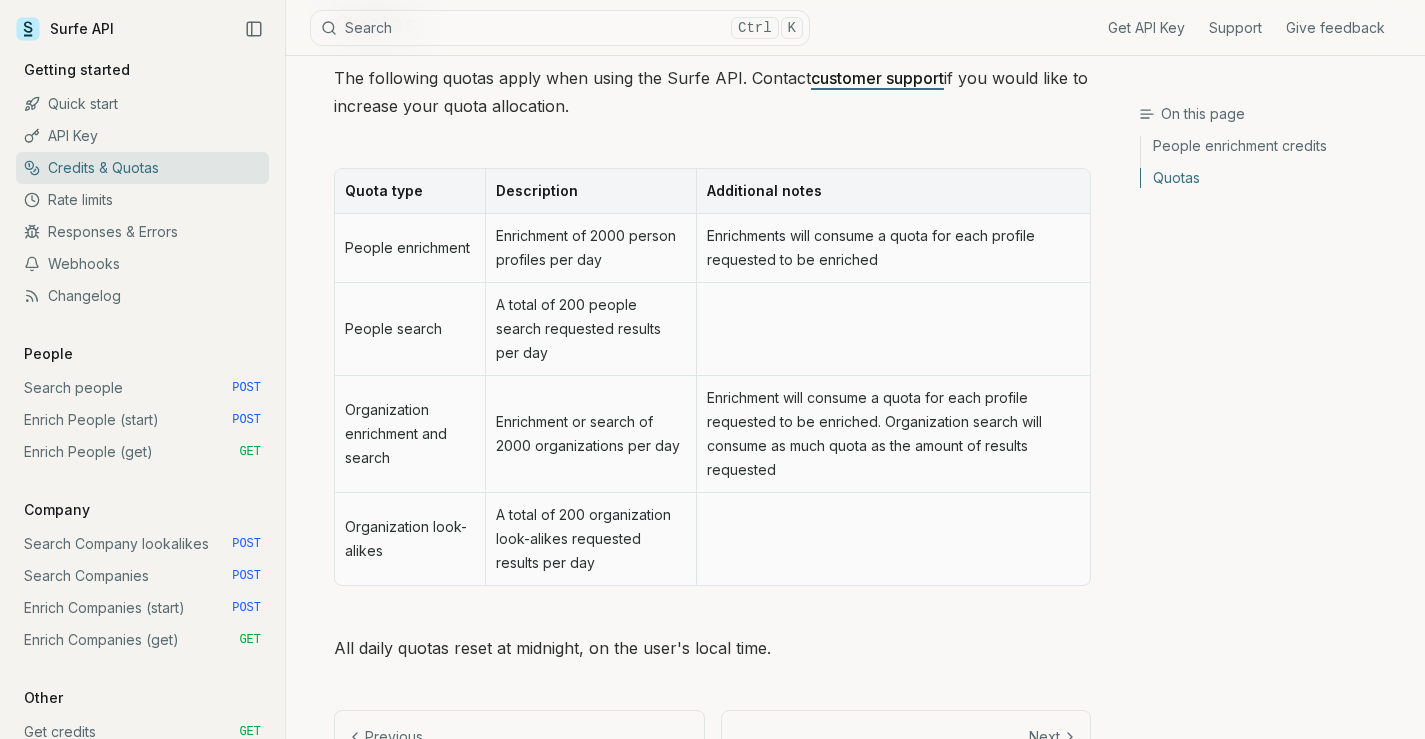 scroll, scrollTop: 1002, scrollLeft: 0, axis: vertical 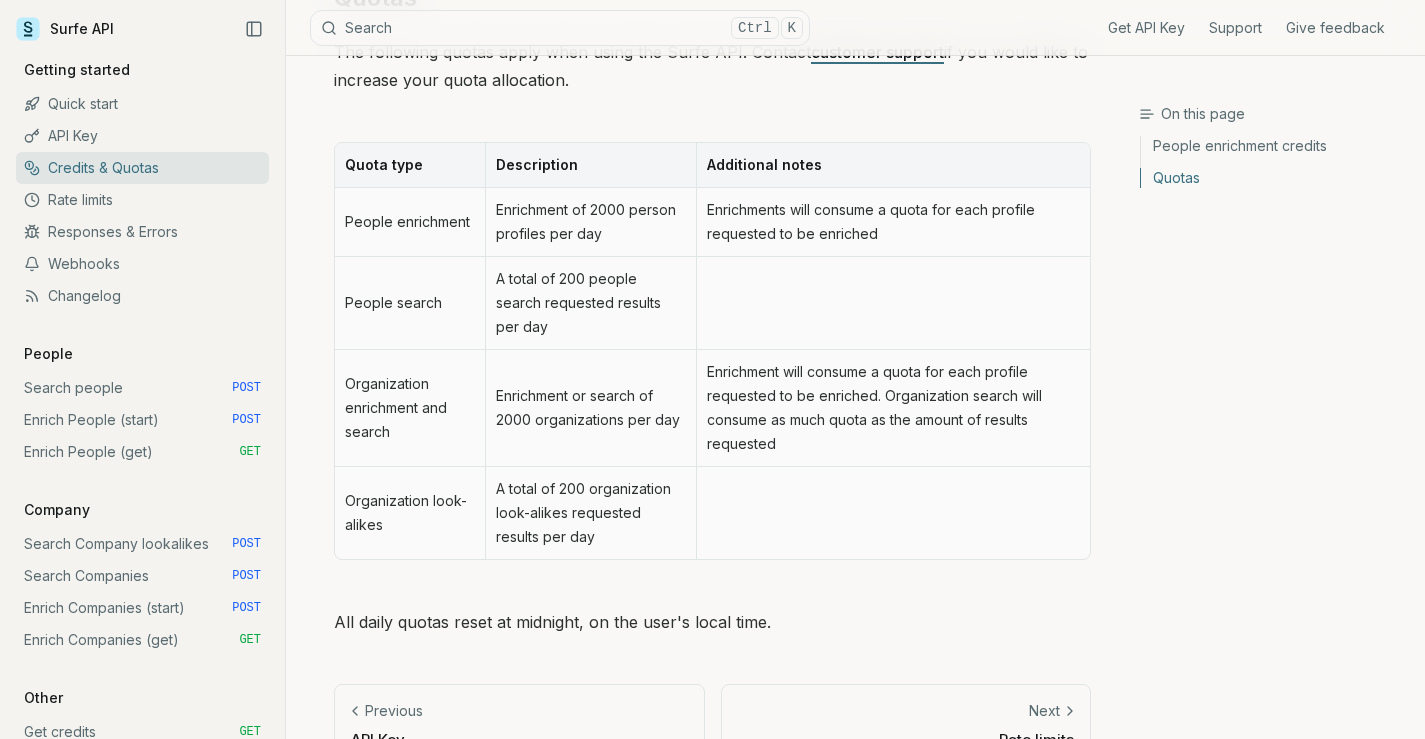 click on "Rate limits" at bounding box center [906, 739] 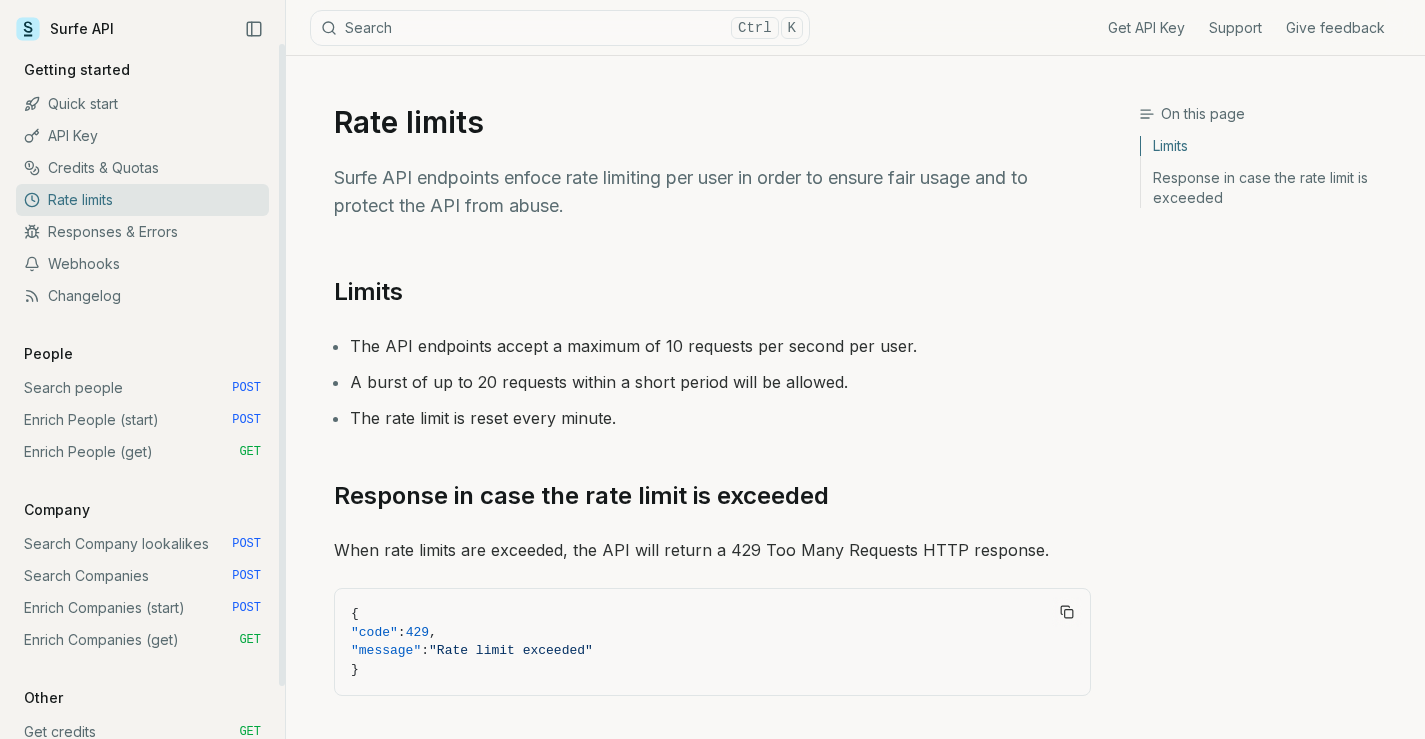 click on "Responses & Errors" at bounding box center [142, 232] 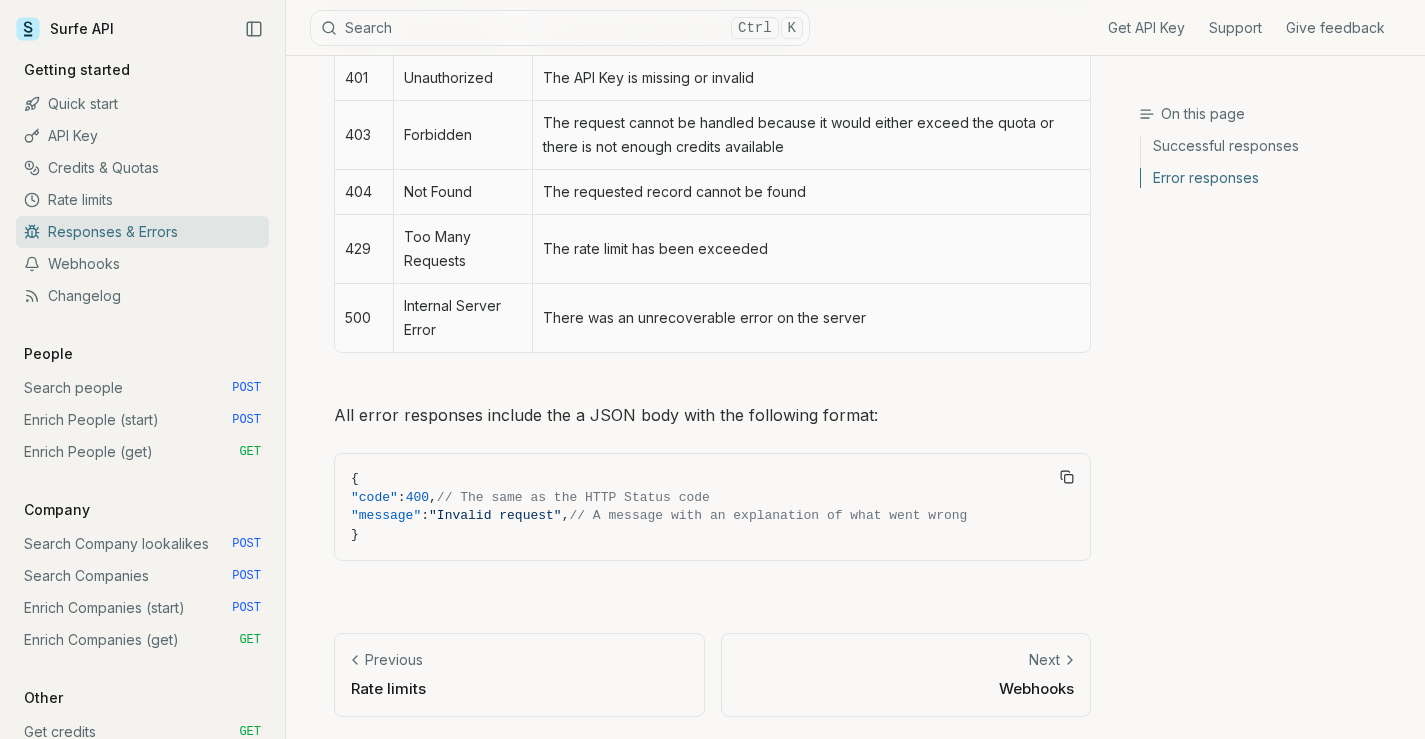 scroll, scrollTop: 1010, scrollLeft: 0, axis: vertical 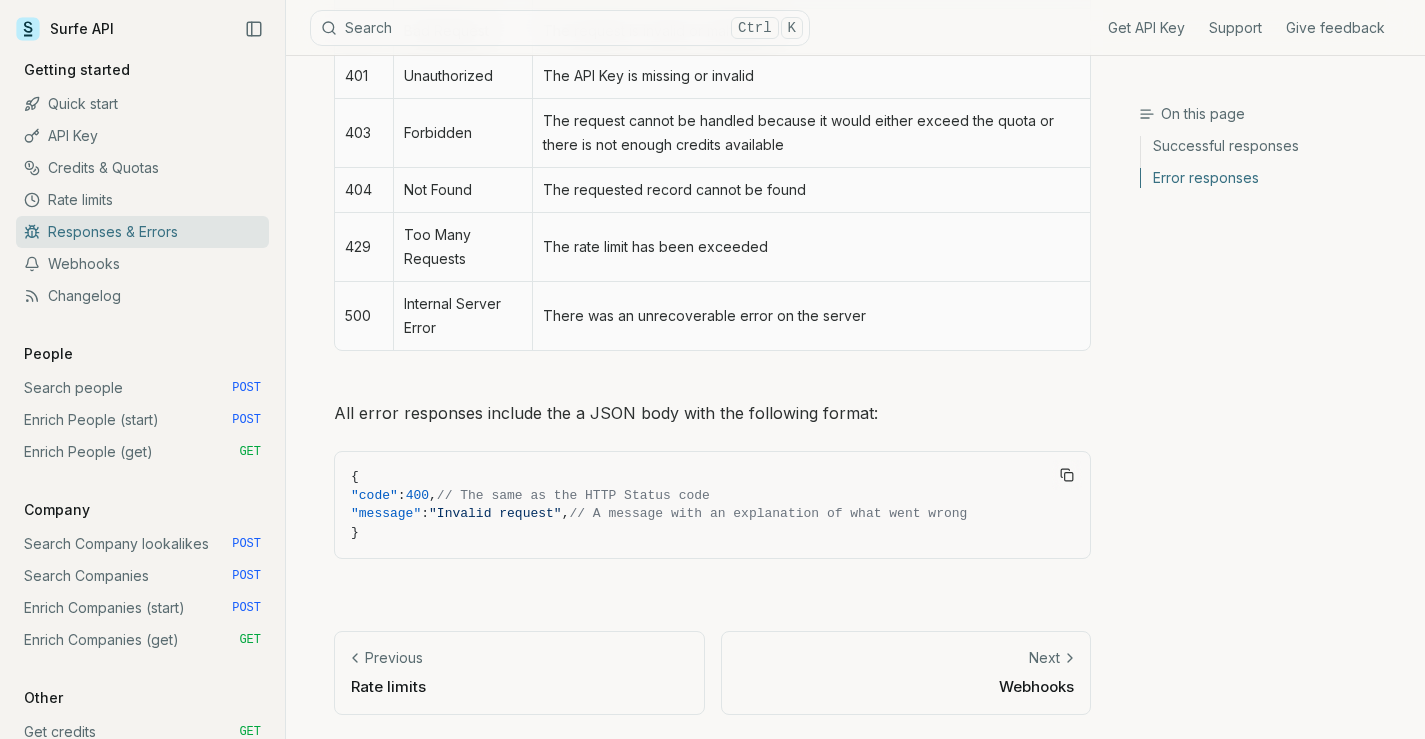 click on "Next Webhooks" at bounding box center [906, 672] 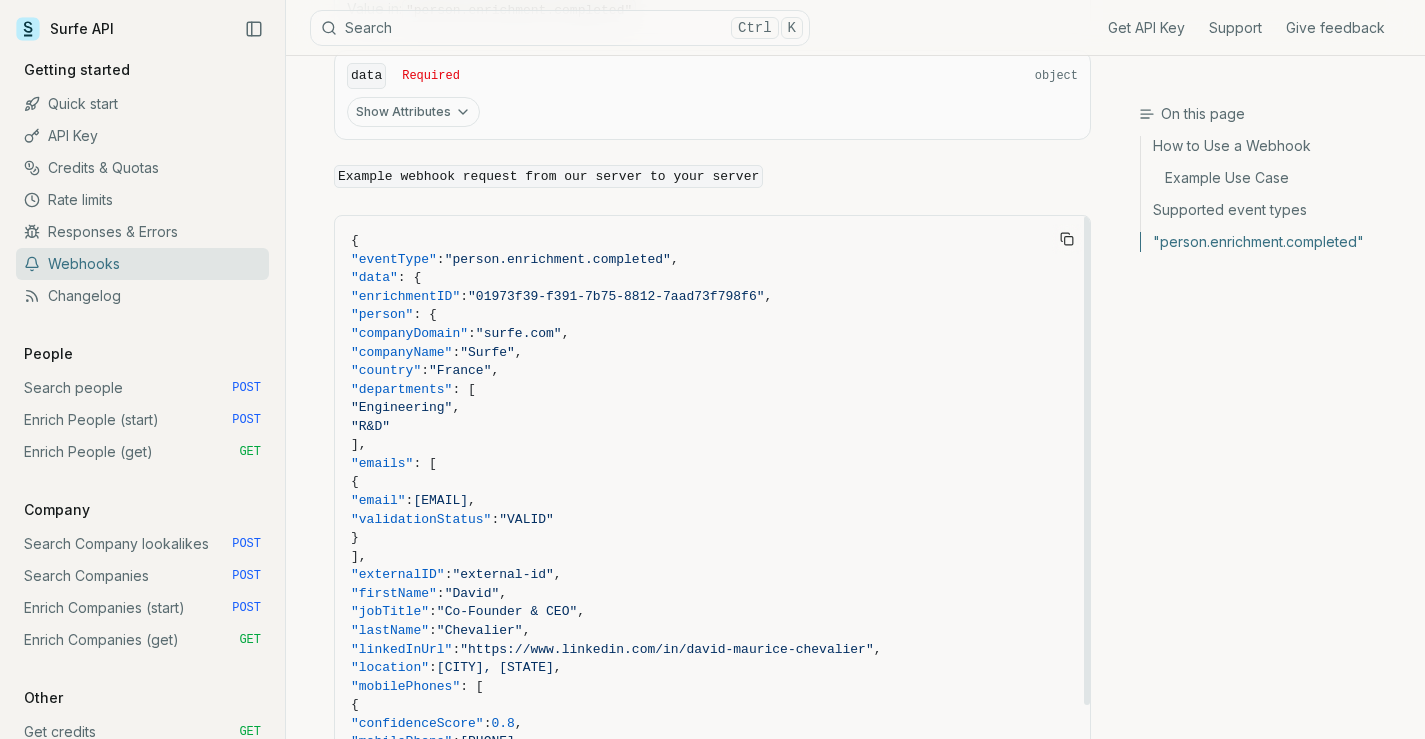 scroll, scrollTop: 1800, scrollLeft: 0, axis: vertical 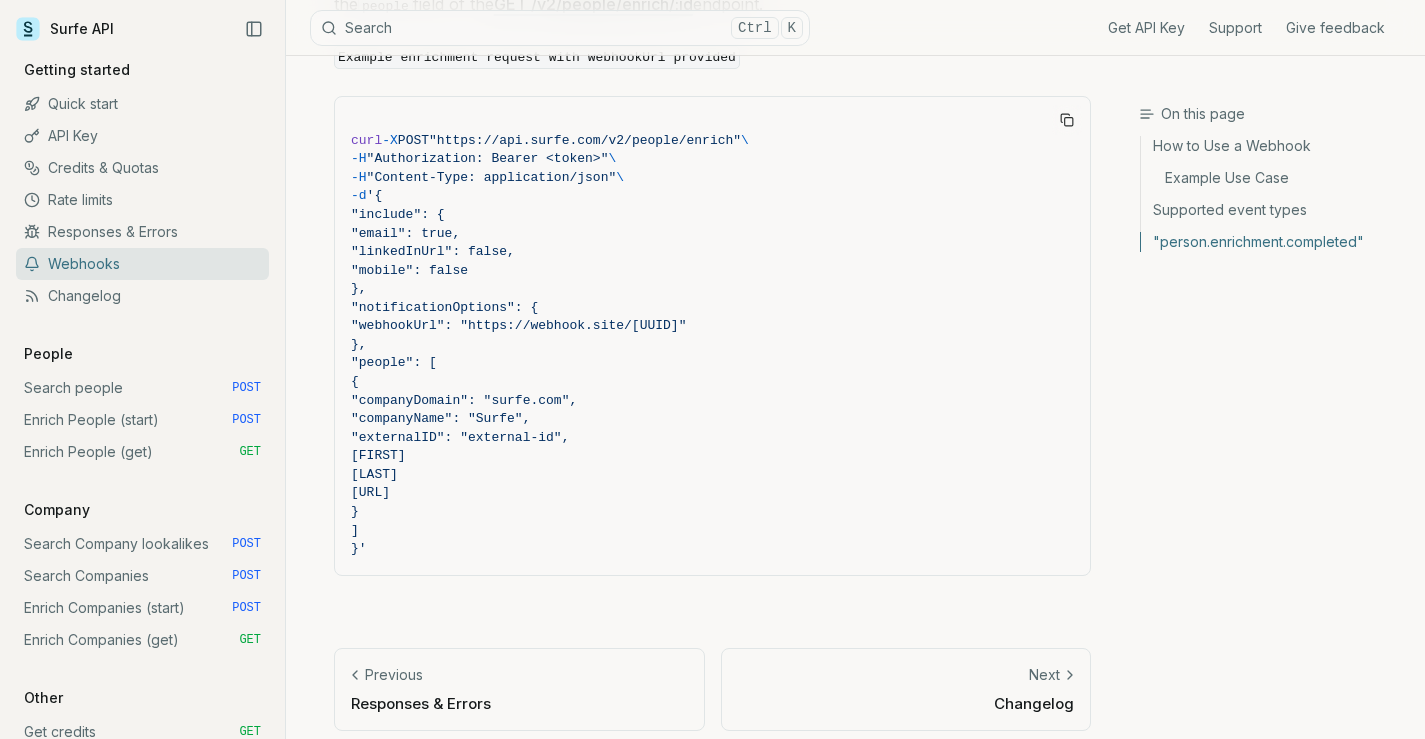 click on "Next Changelog" at bounding box center (906, 689) 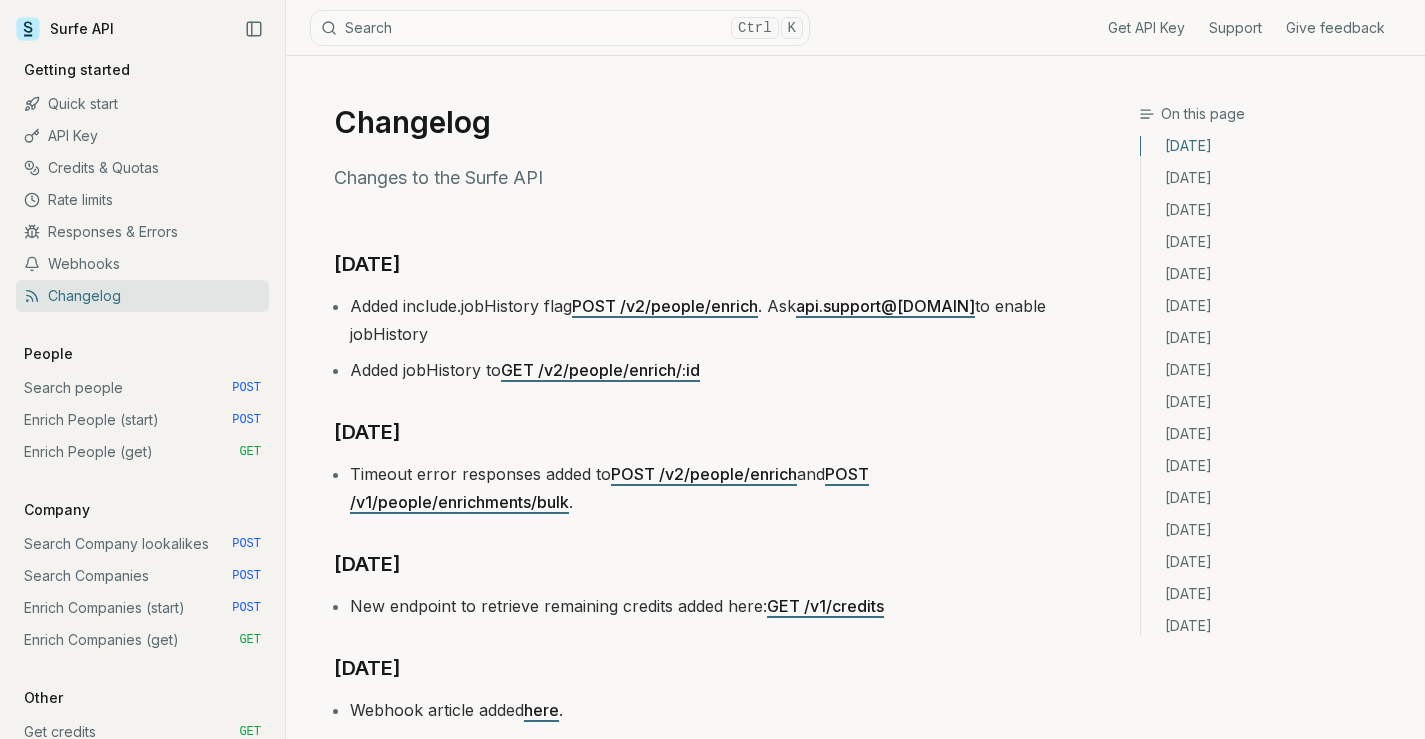 click on "POST /v2/people/enrich" at bounding box center (665, 306) 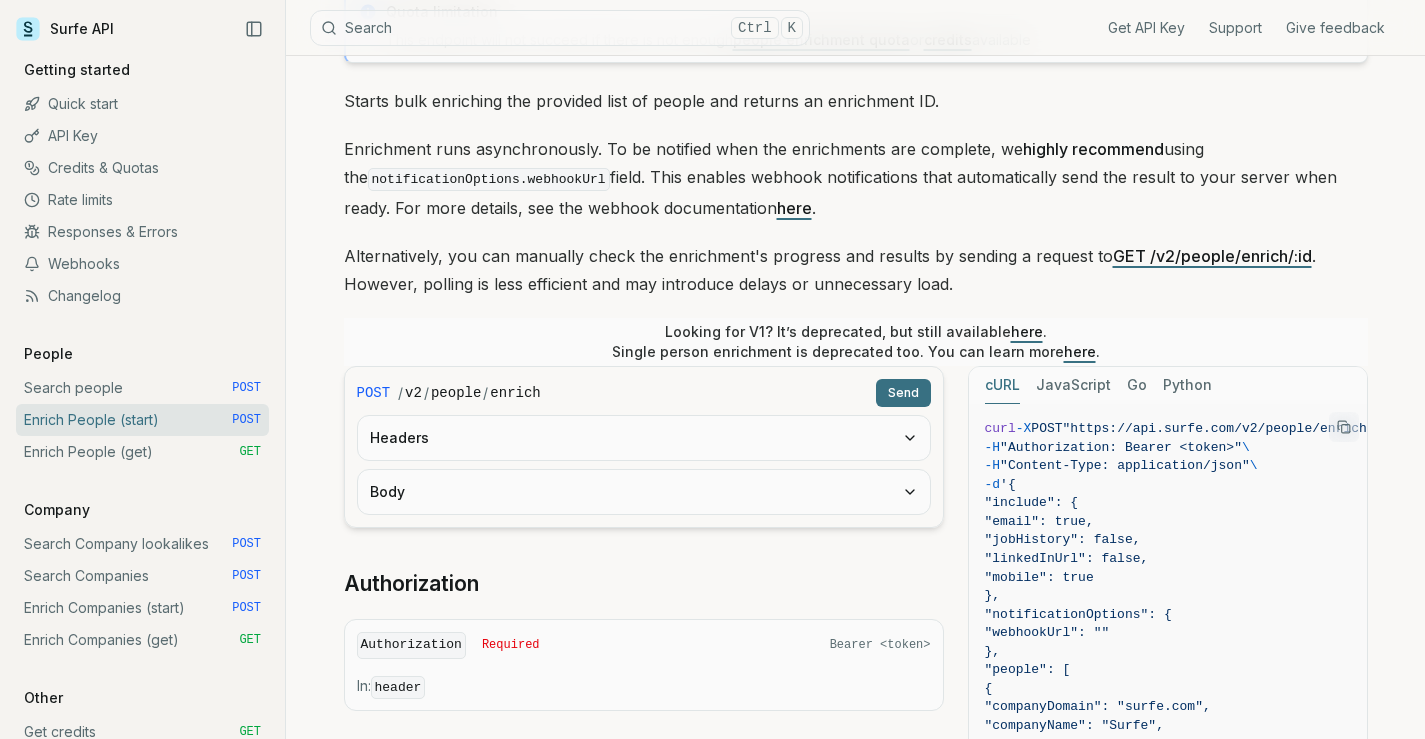 scroll, scrollTop: 200, scrollLeft: 0, axis: vertical 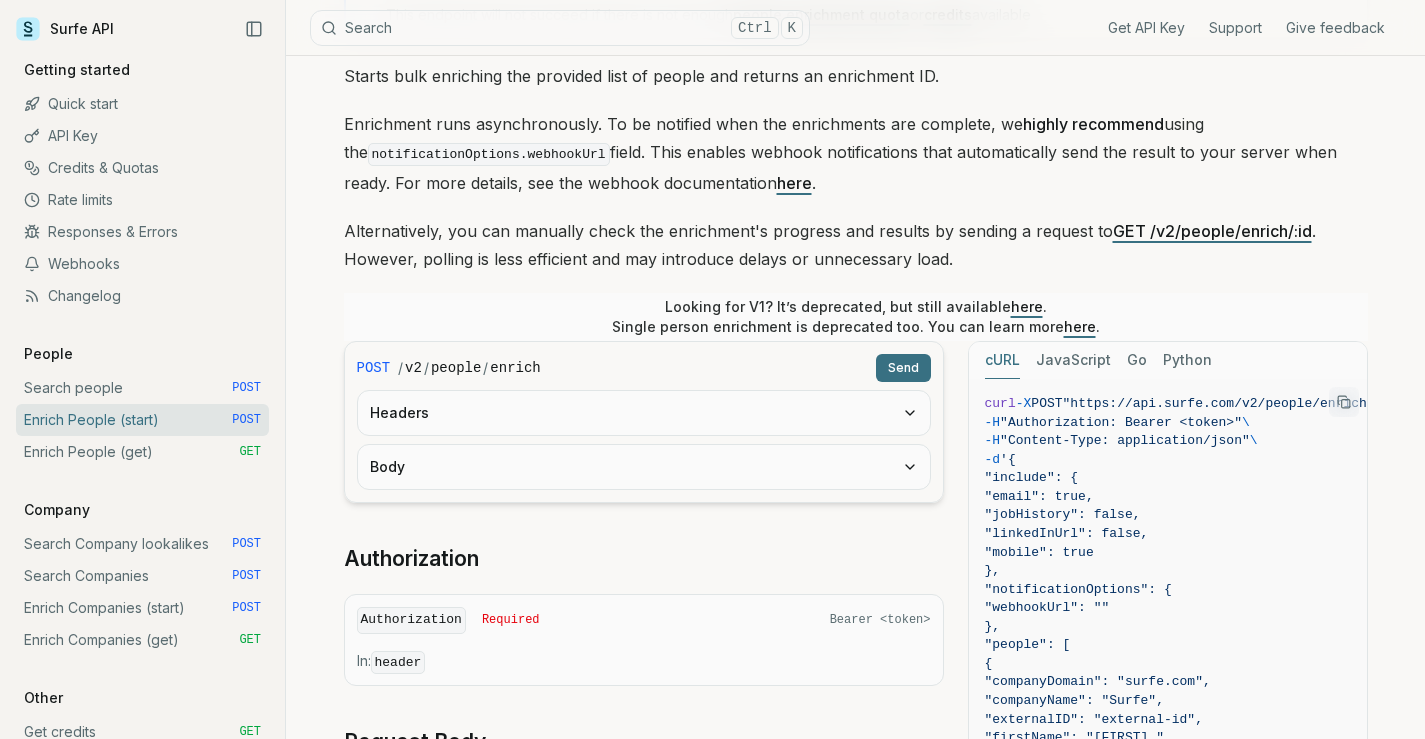 click on "Body" at bounding box center (644, 467) 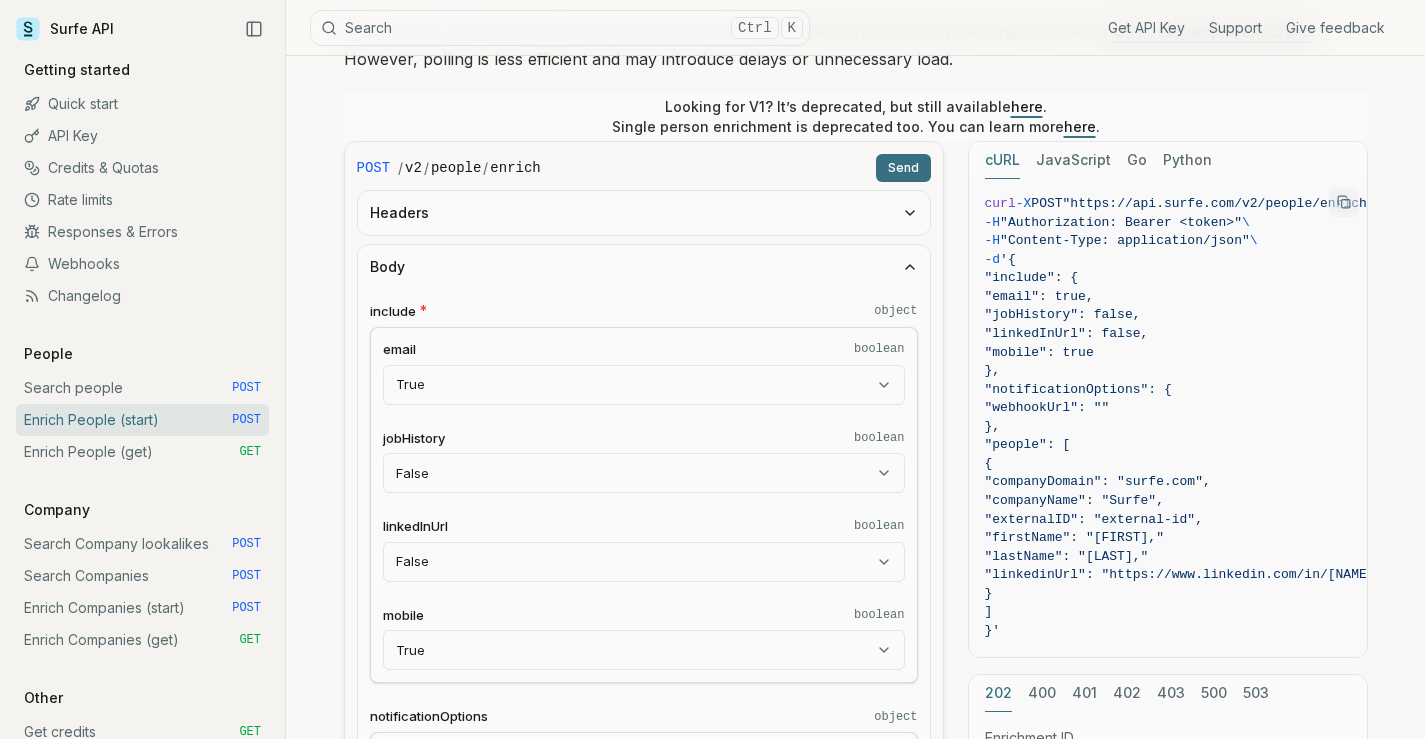 scroll, scrollTop: 500, scrollLeft: 0, axis: vertical 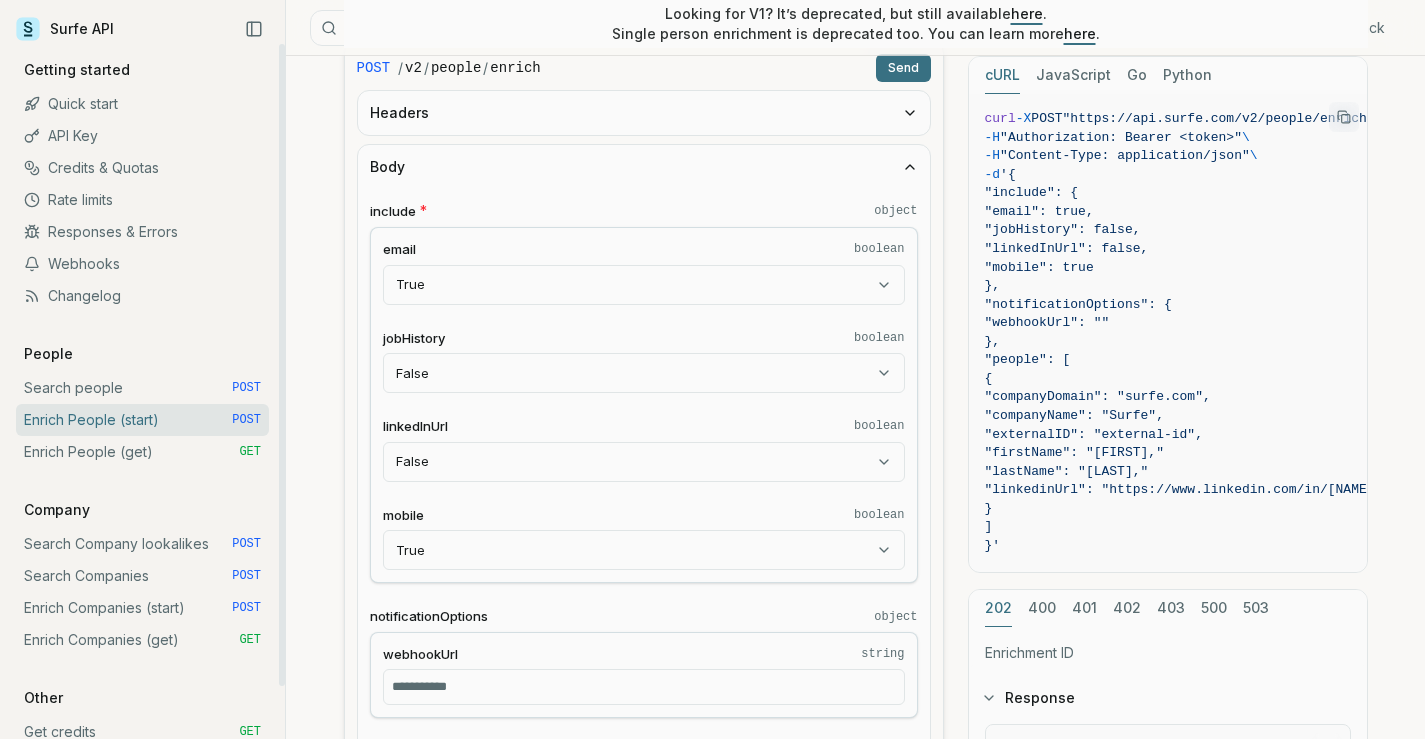 click on "Search people   POST" at bounding box center (142, 388) 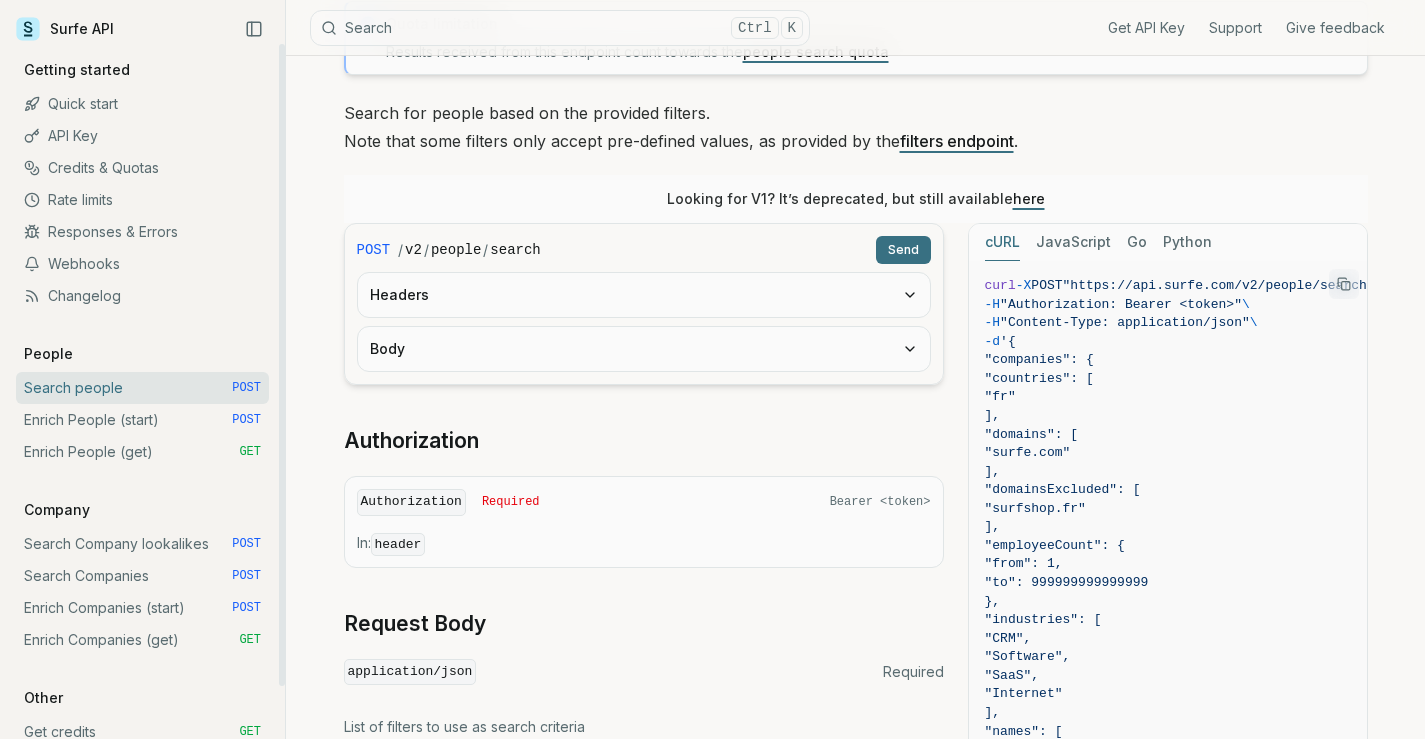 scroll, scrollTop: 200, scrollLeft: 0, axis: vertical 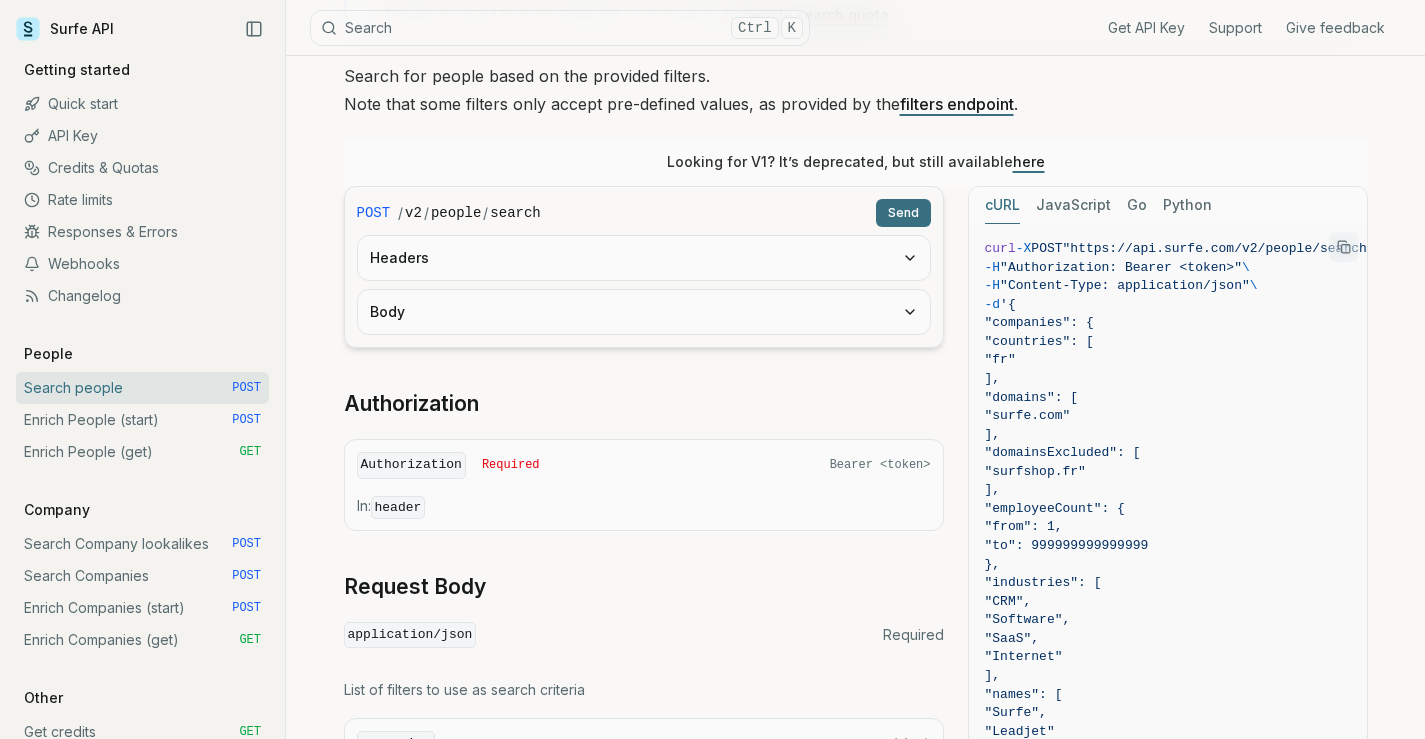 click on "Body" at bounding box center [644, 312] 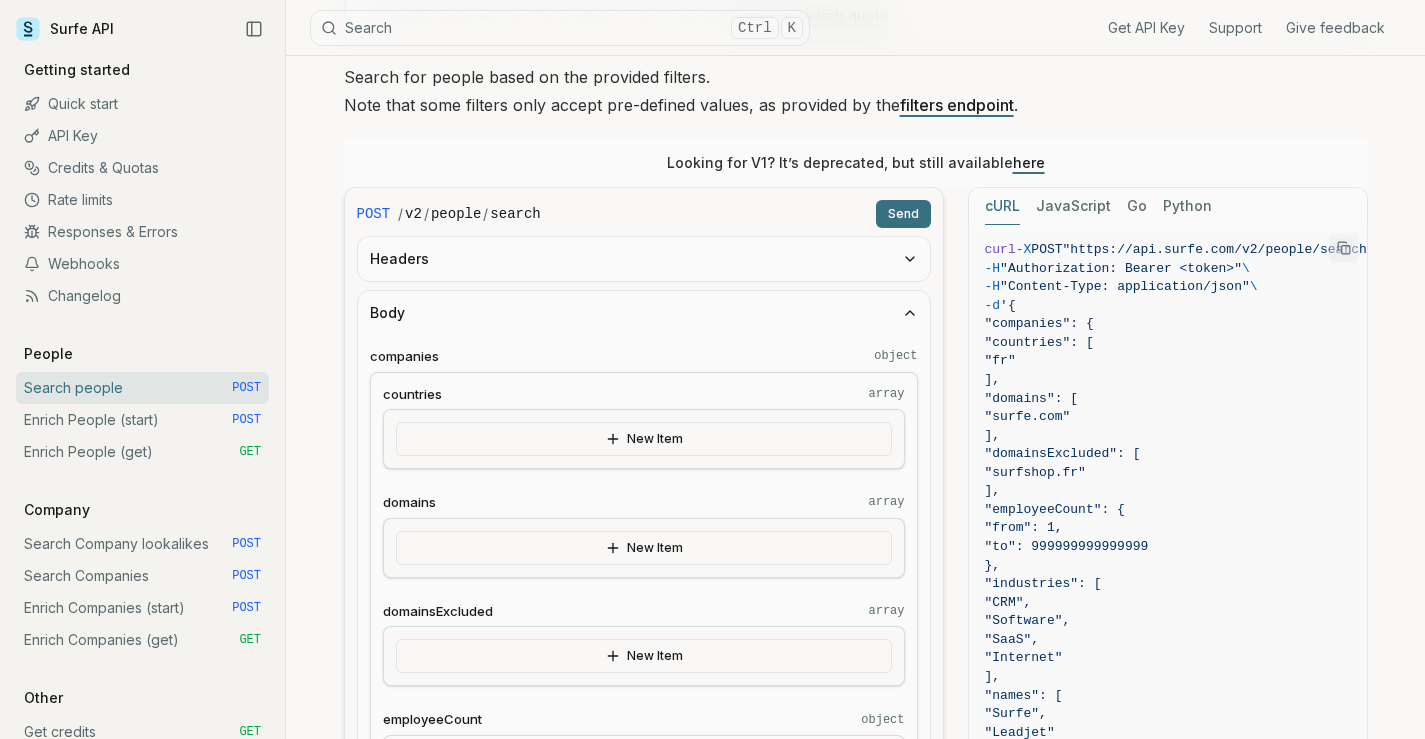 scroll, scrollTop: 100, scrollLeft: 0, axis: vertical 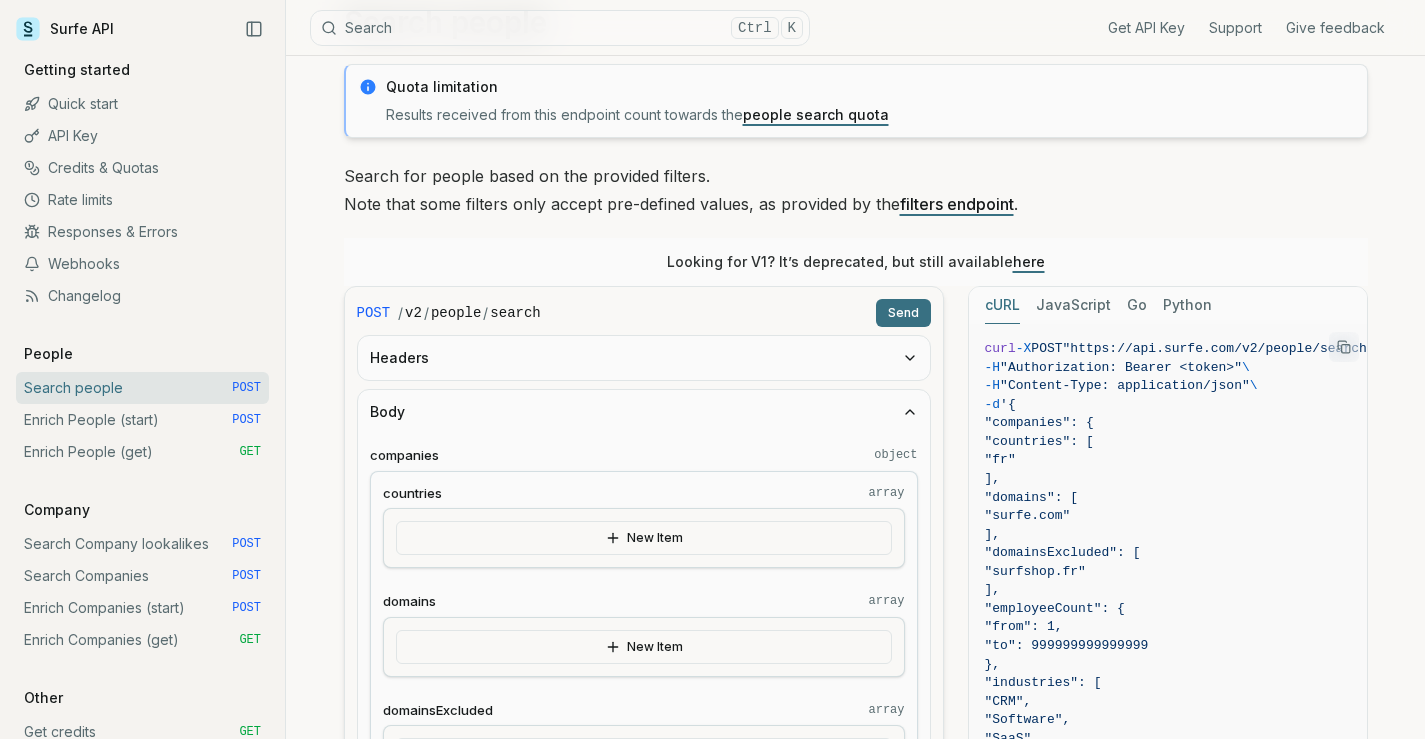 click on "Body" at bounding box center [644, 412] 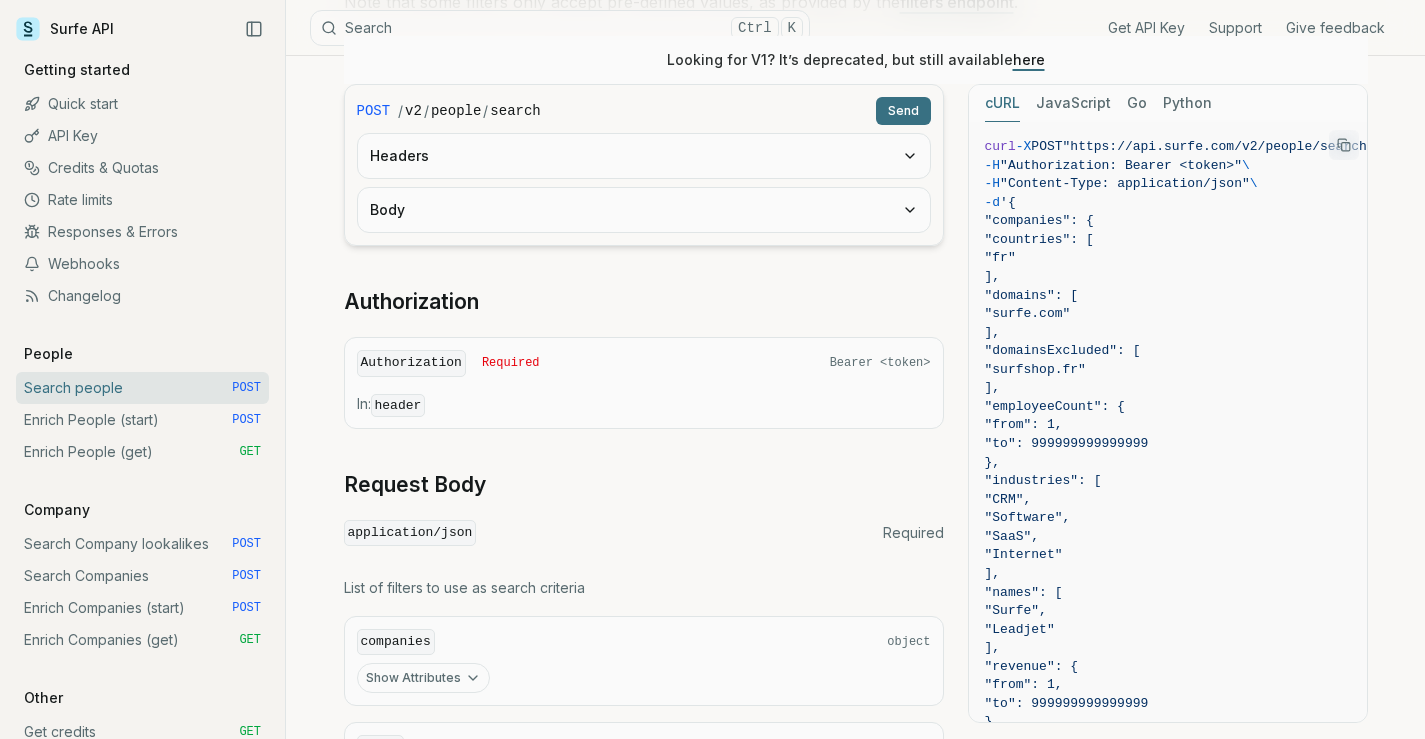 scroll, scrollTop: 300, scrollLeft: 0, axis: vertical 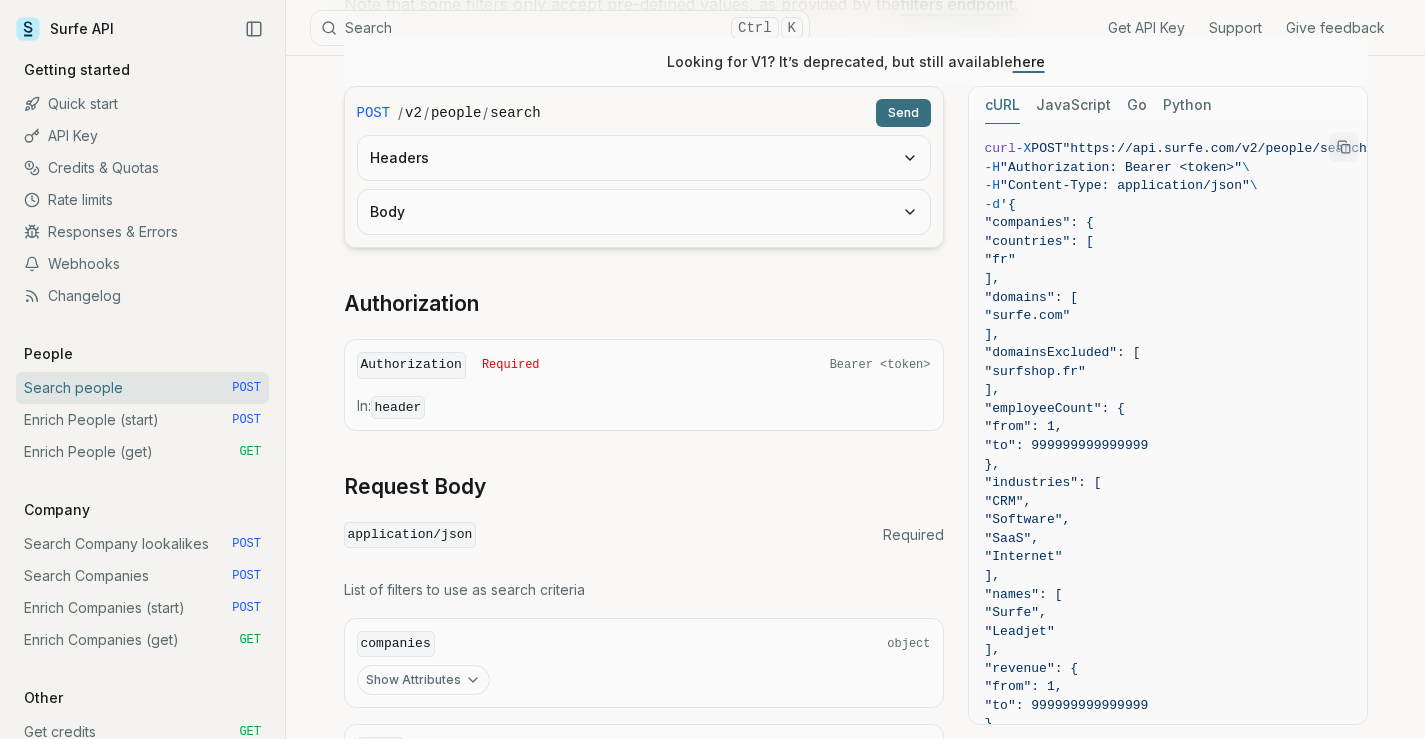 click on "Body" at bounding box center [644, 212] 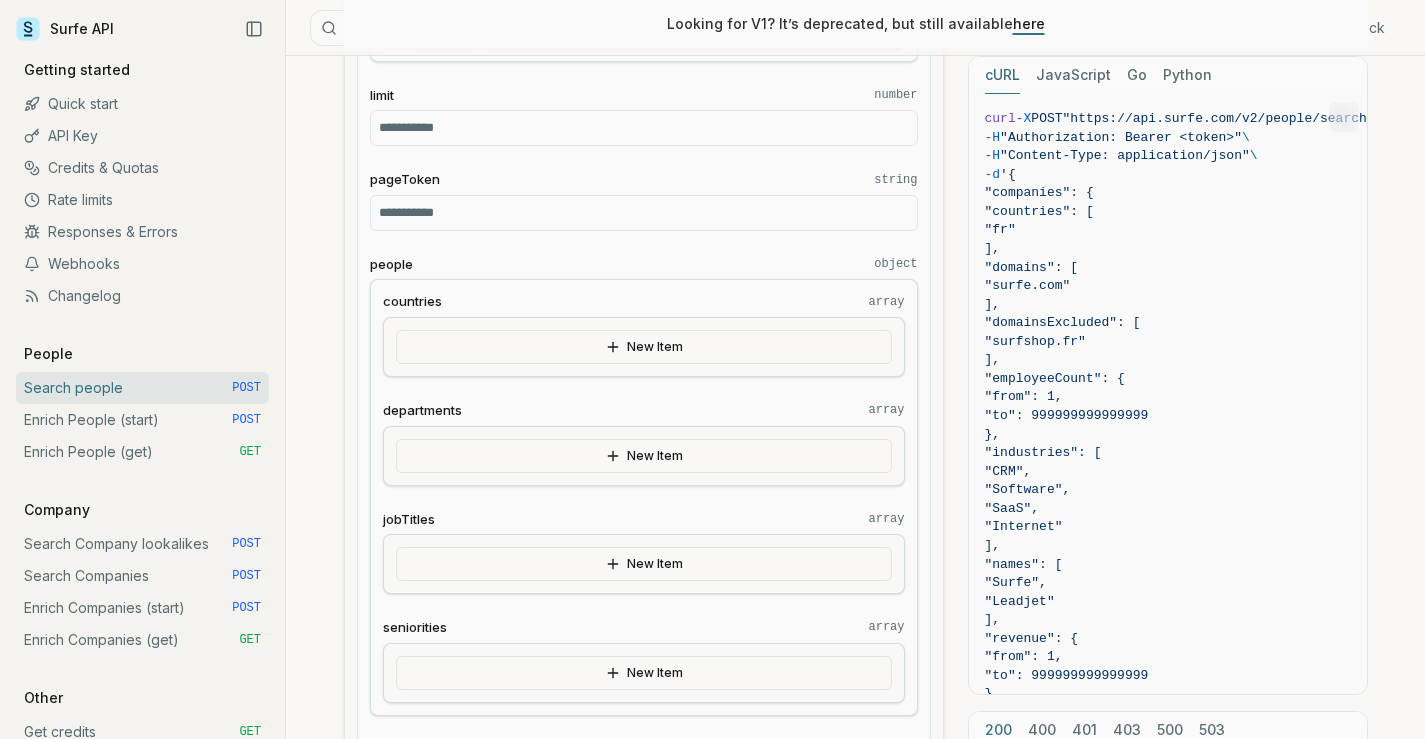 scroll, scrollTop: 1495, scrollLeft: 0, axis: vertical 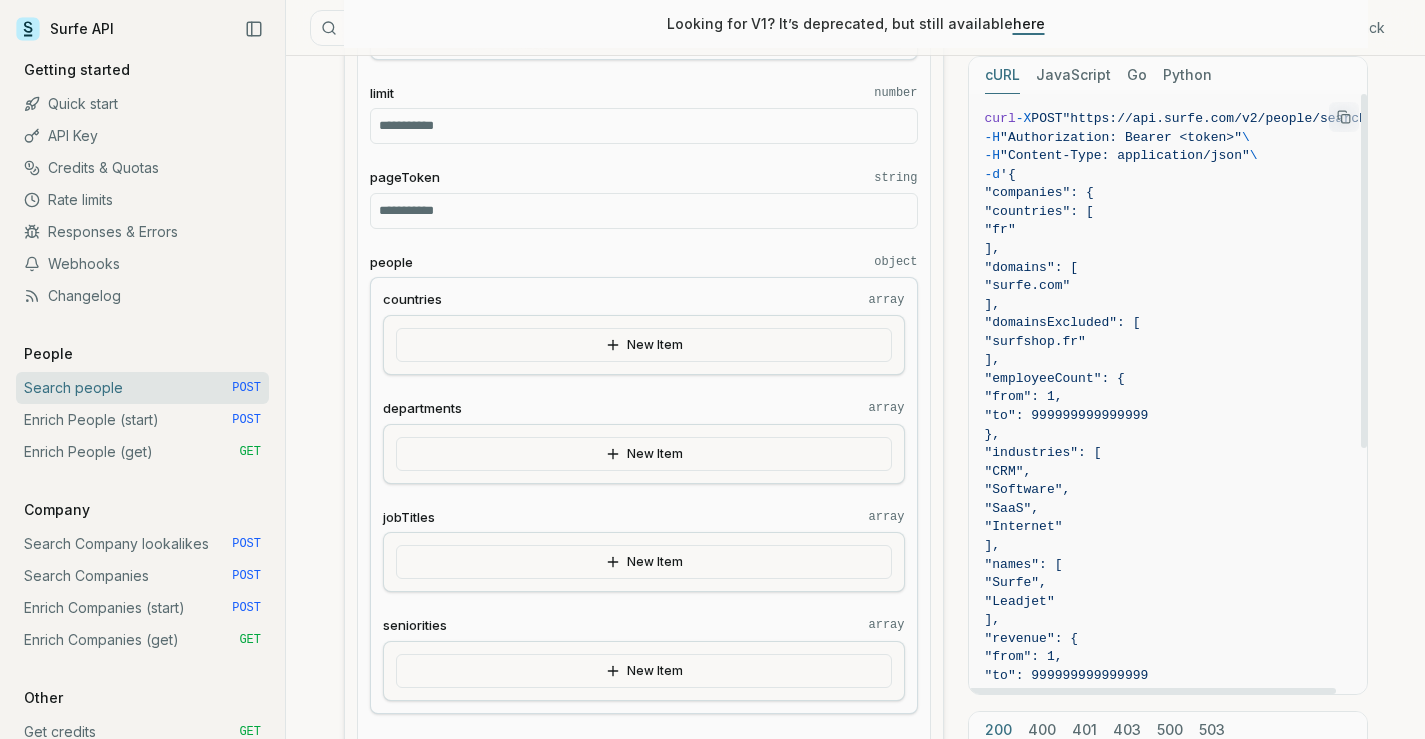 click on "JavaScript" at bounding box center [1073, 75] 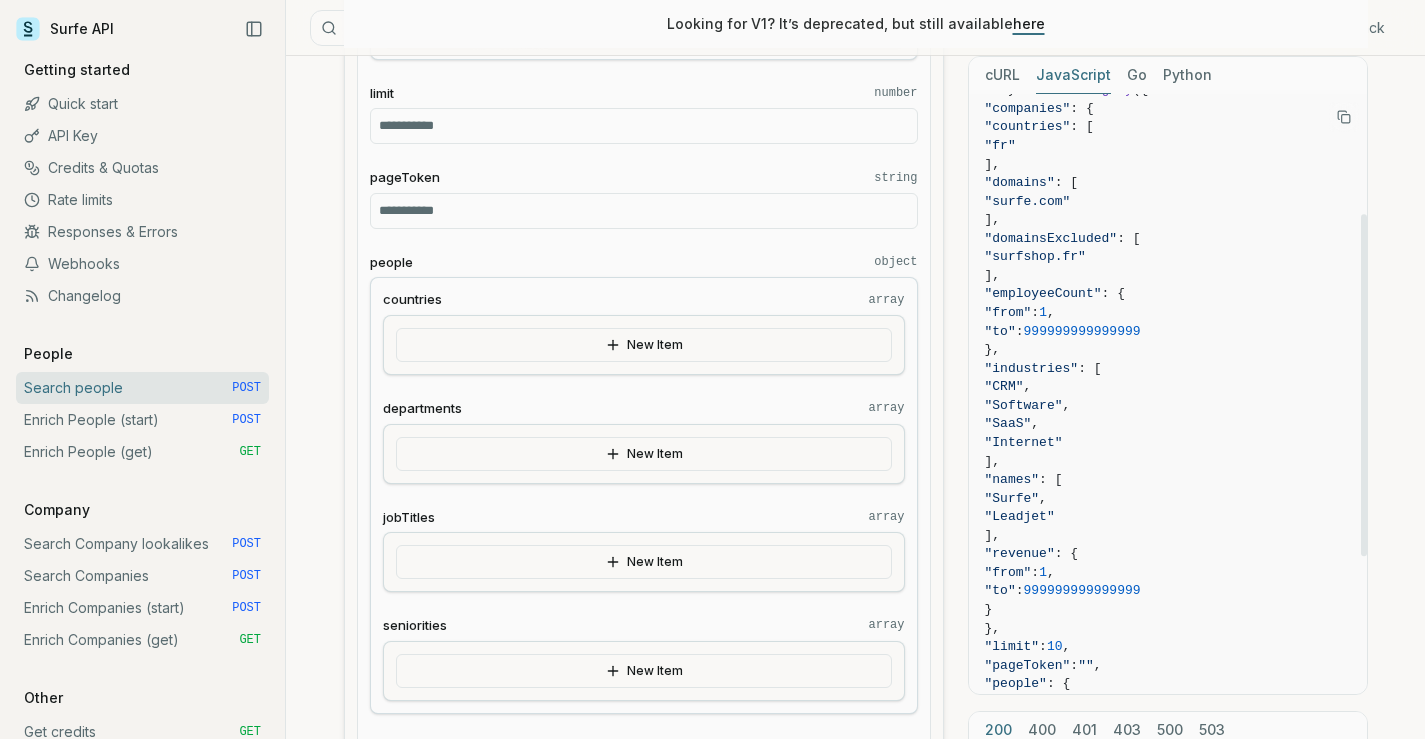 scroll, scrollTop: 0, scrollLeft: 0, axis: both 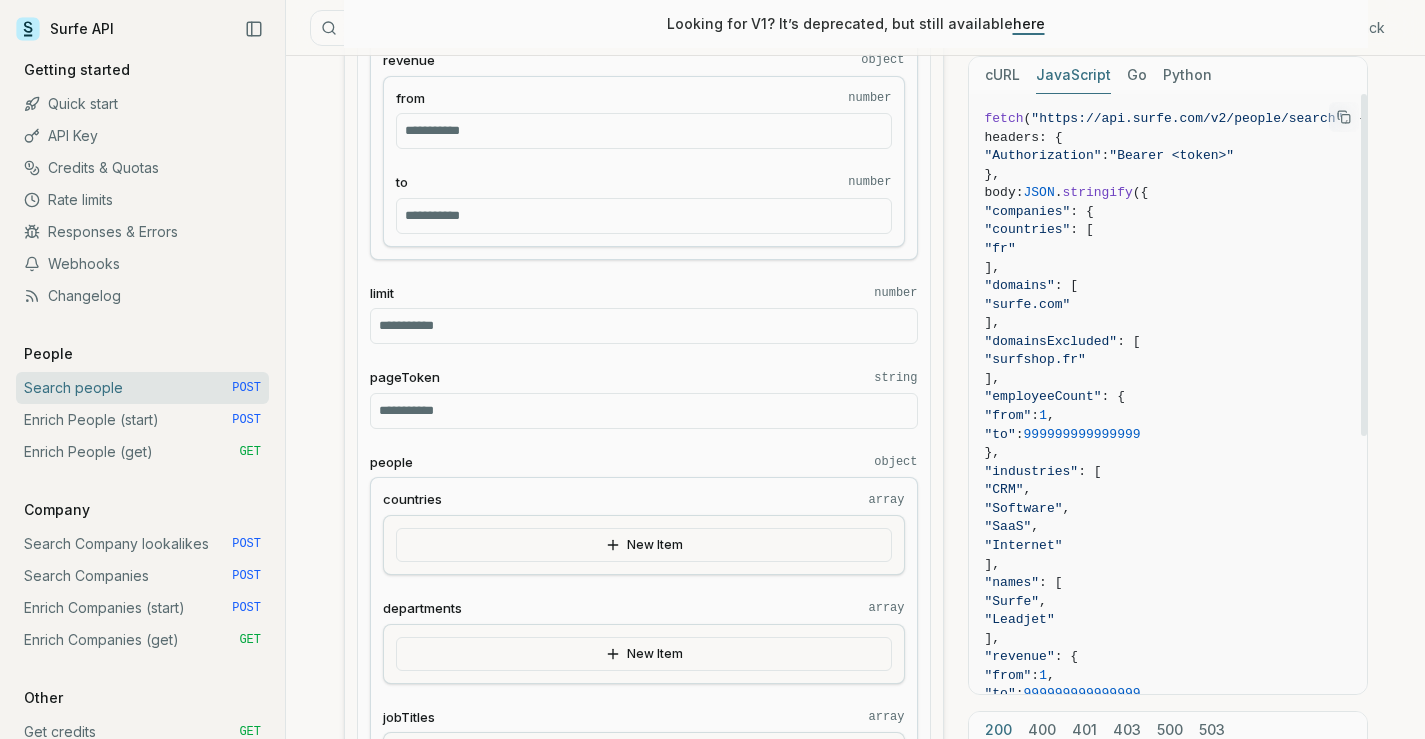 type 